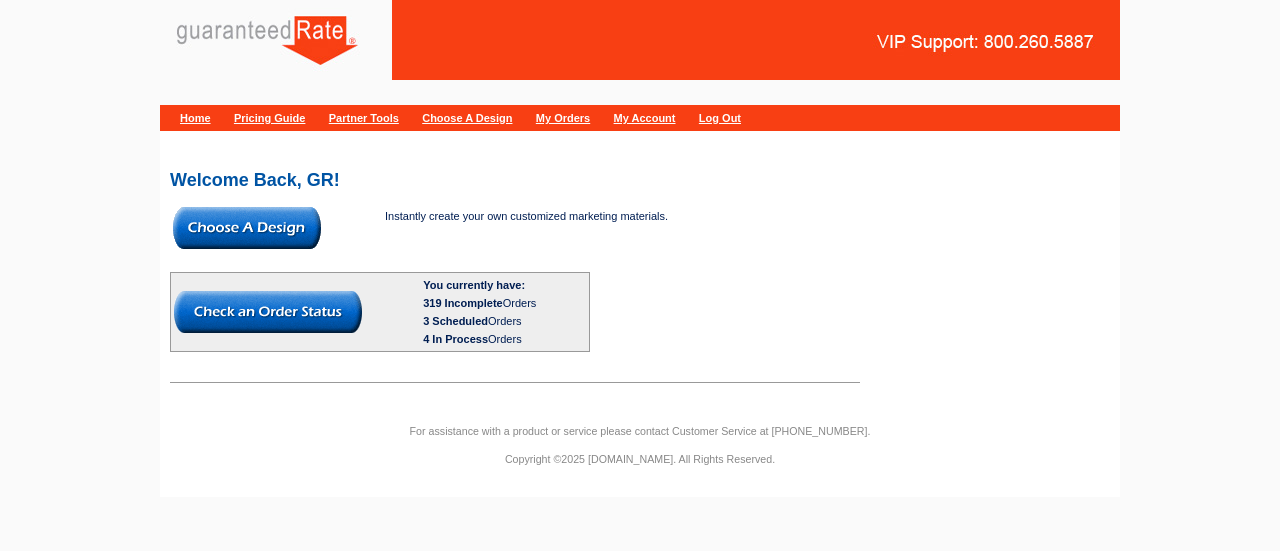 scroll, scrollTop: 0, scrollLeft: 0, axis: both 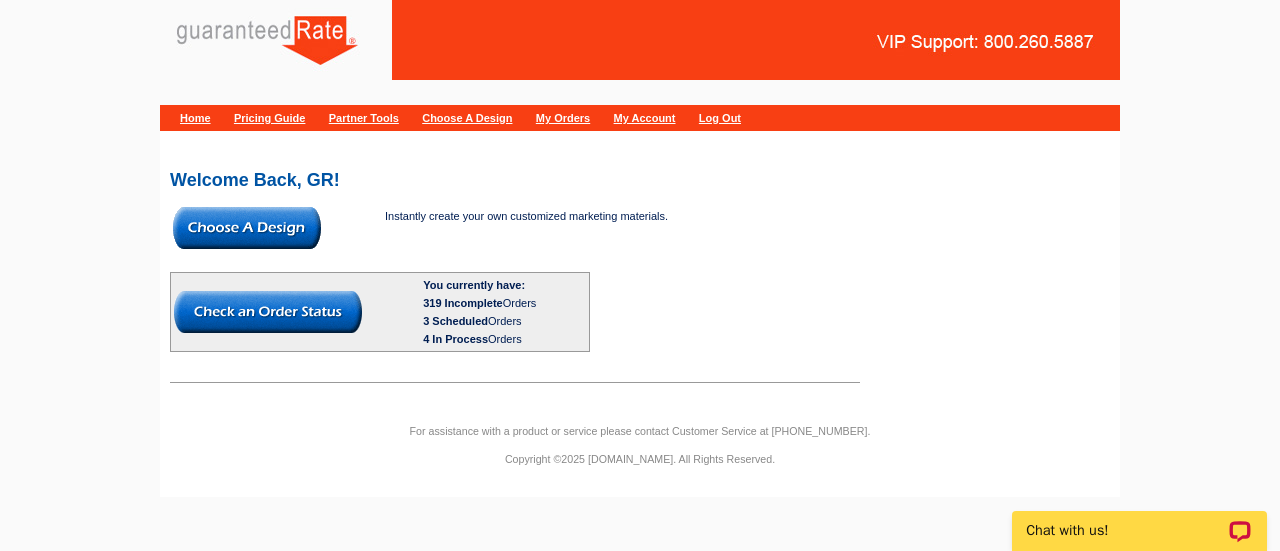 click at bounding box center [247, 228] 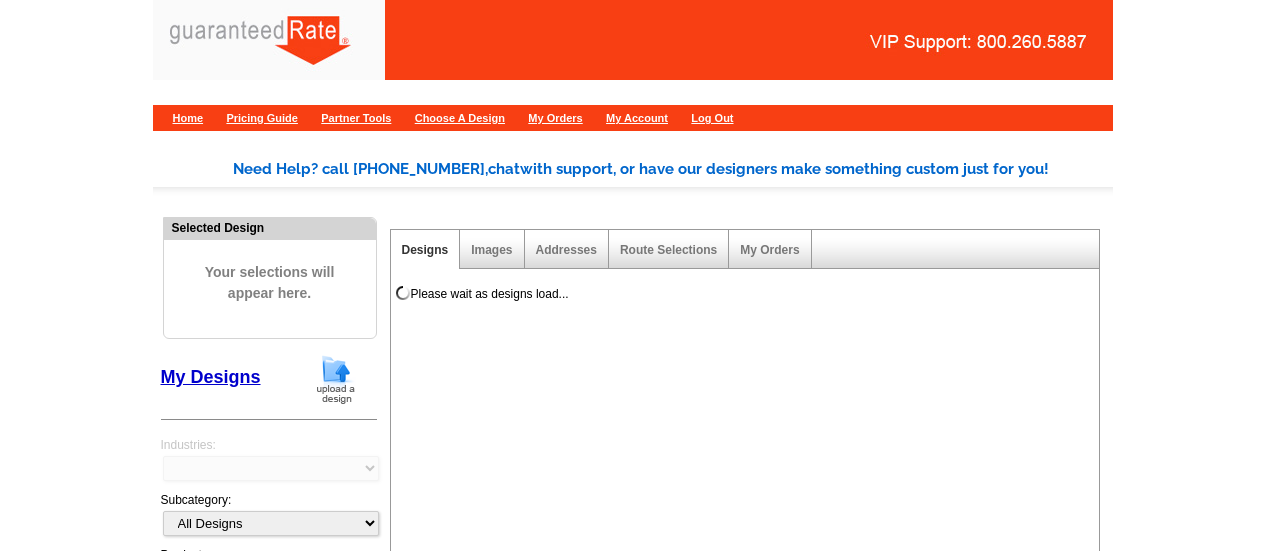 scroll, scrollTop: 0, scrollLeft: 0, axis: both 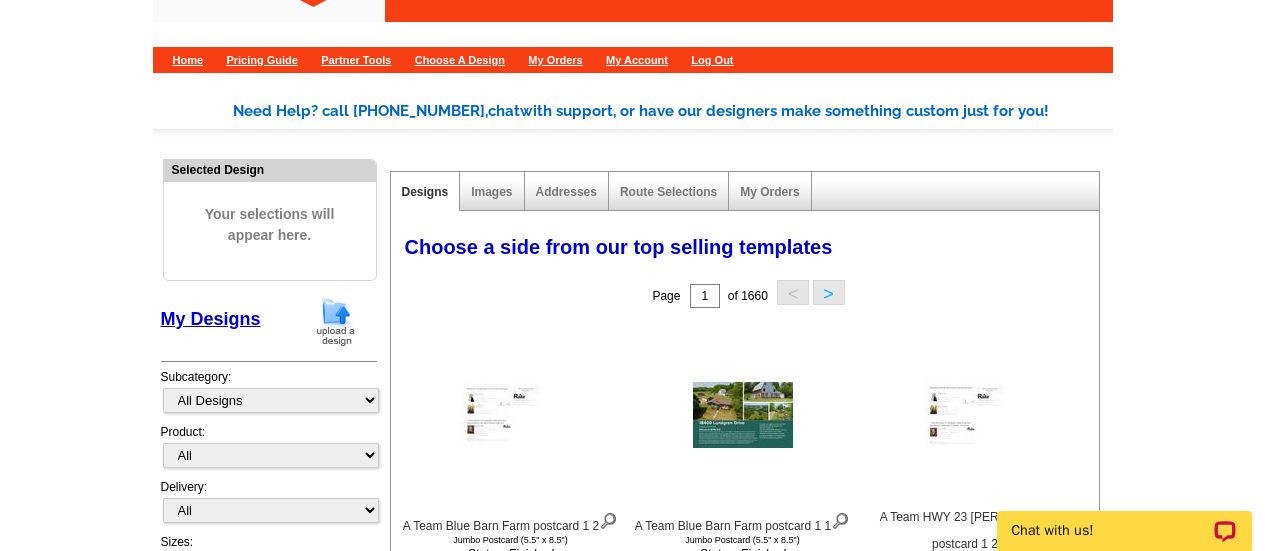 click at bounding box center (336, 321) 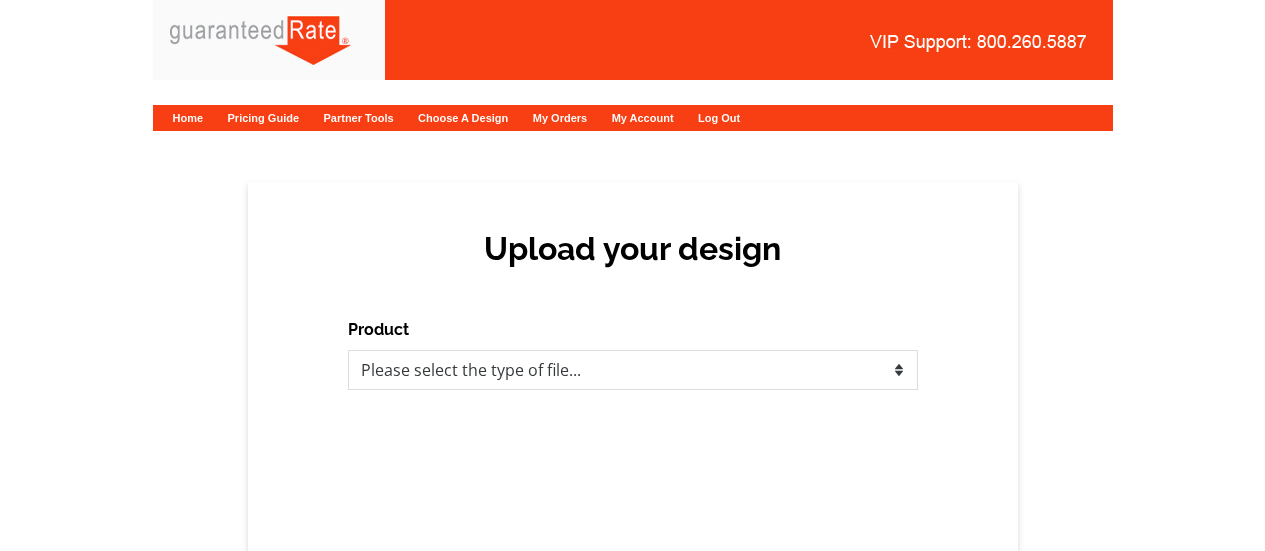 scroll, scrollTop: 0, scrollLeft: 0, axis: both 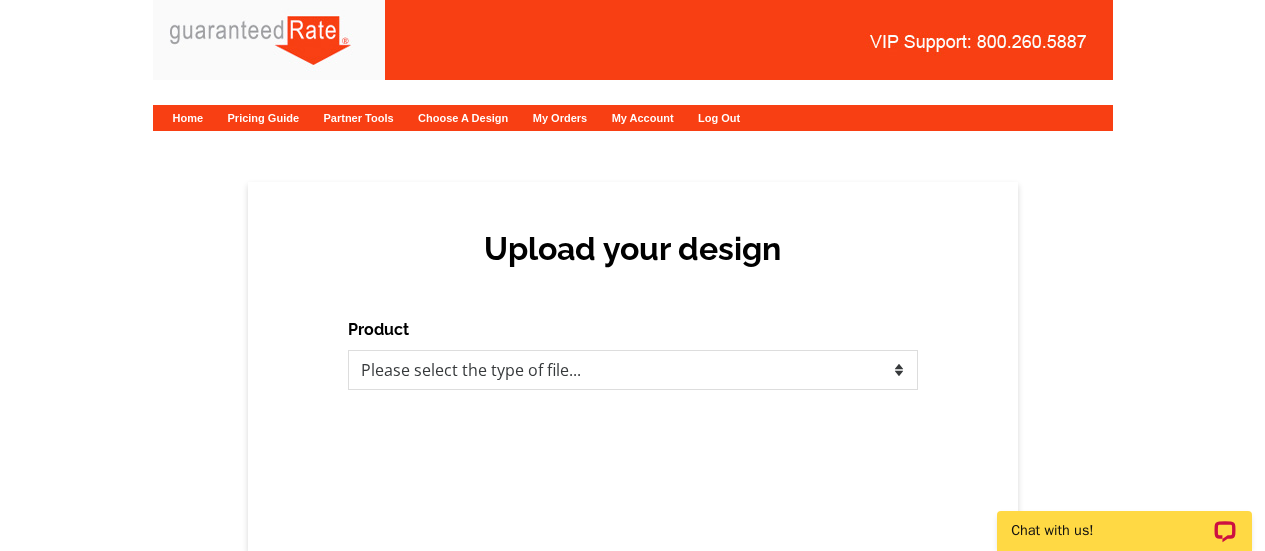 click on "Upload your design
Product
Please select the type of file...
Postcards
Calendars
Business Cards
Letters and flyers  Size Finish CHOOSE FILE" at bounding box center (633, 367) 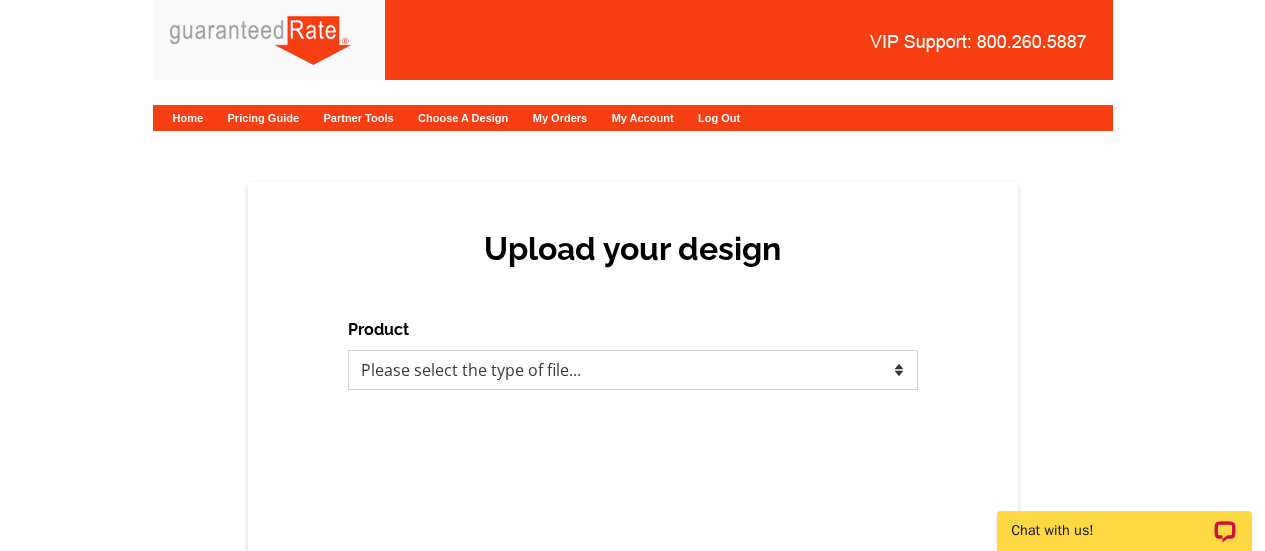 click on "Please select the type of file...
Postcards
Calendars
Business Cards
Letters and flyers
Greeting Cards" at bounding box center (633, 370) 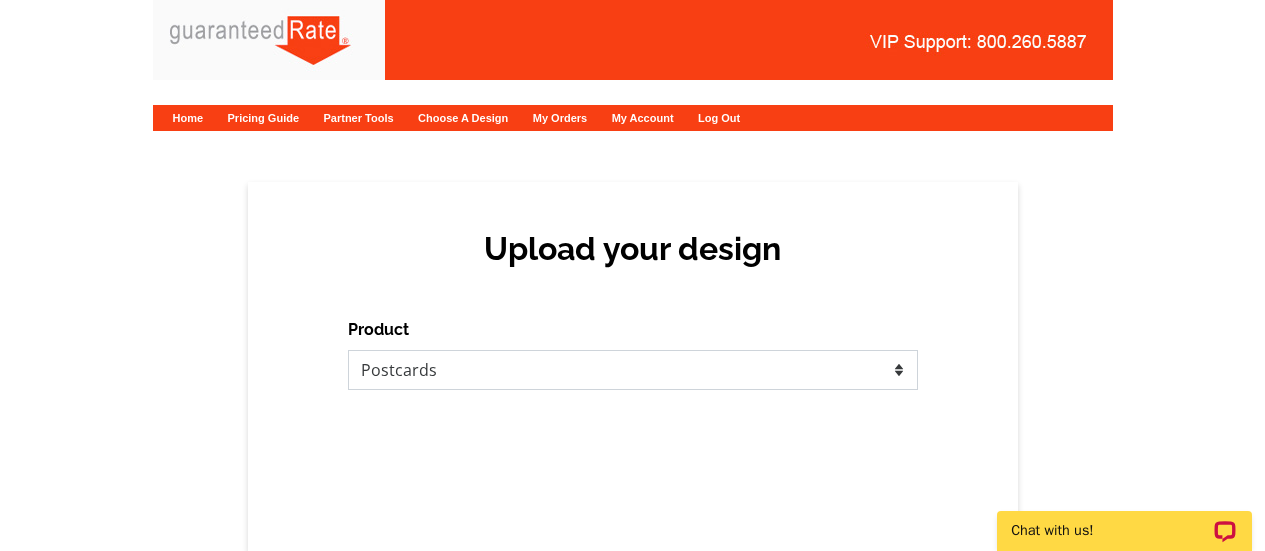 click on "Please select the type of file...
Postcards
Calendars
Business Cards
Letters and flyers
Greeting Cards" at bounding box center (633, 370) 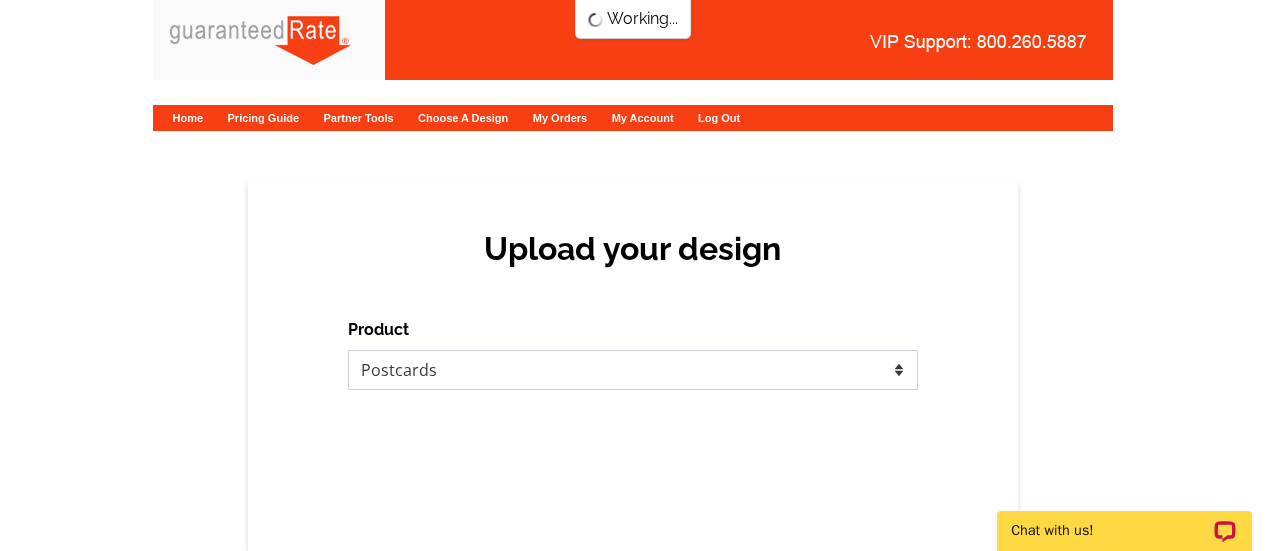 scroll, scrollTop: 0, scrollLeft: 0, axis: both 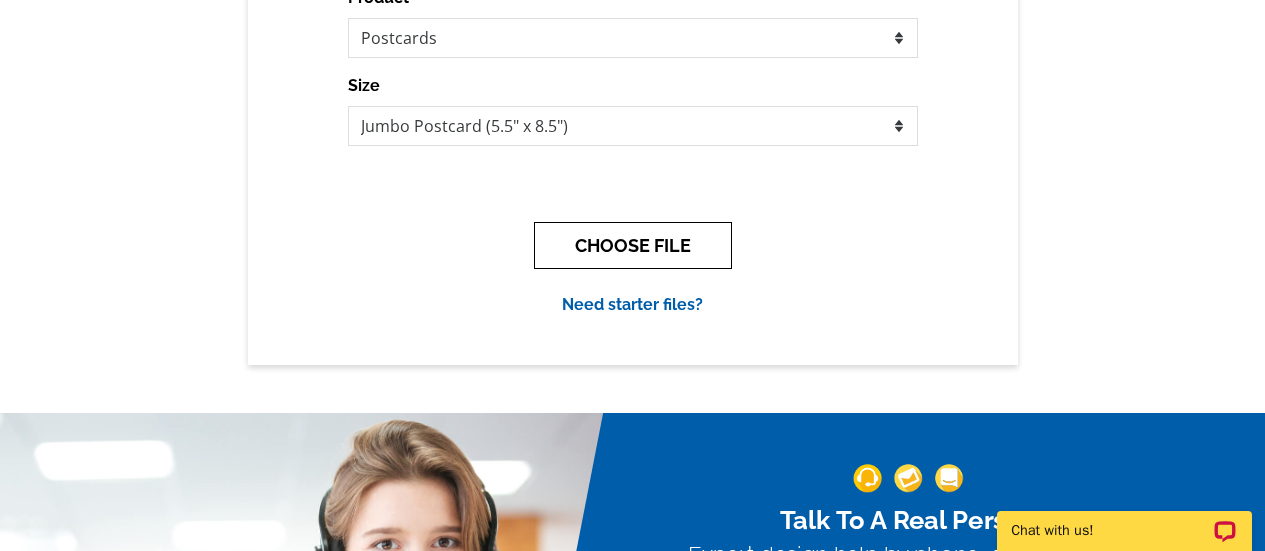 click on "CHOOSE FILE" at bounding box center (633, 245) 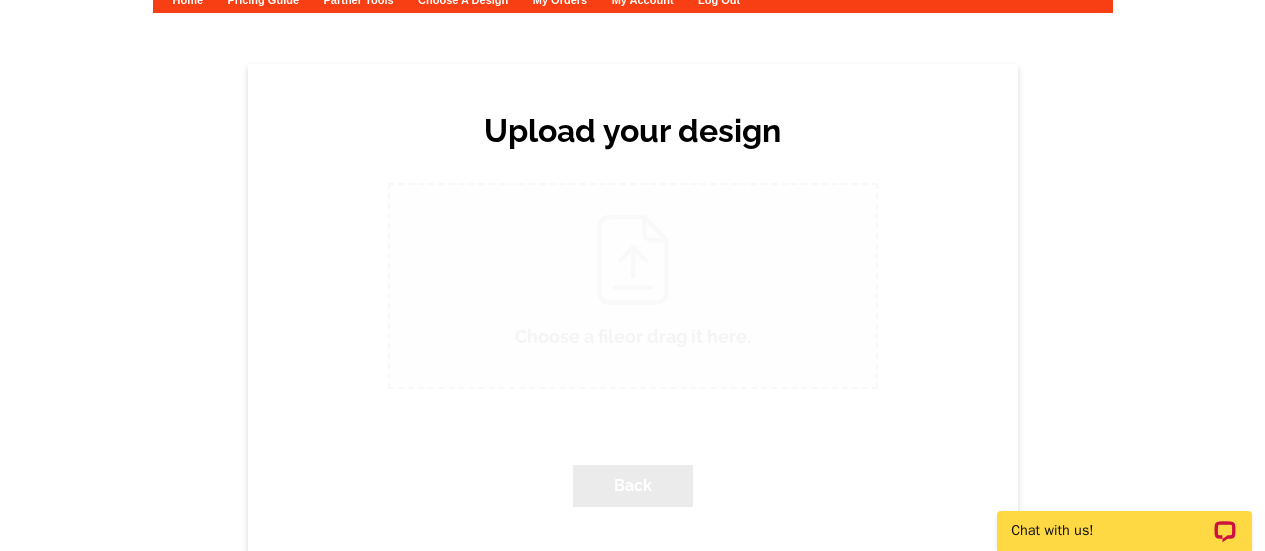 scroll, scrollTop: 0, scrollLeft: 0, axis: both 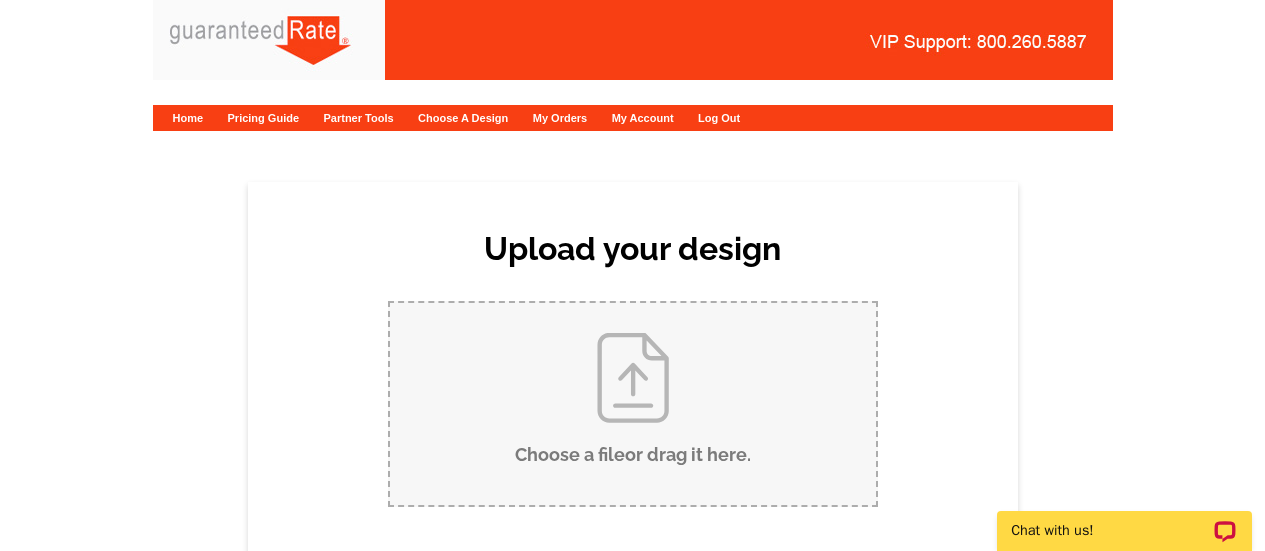 click on "Choose a file  or drag it here ." at bounding box center [633, 404] 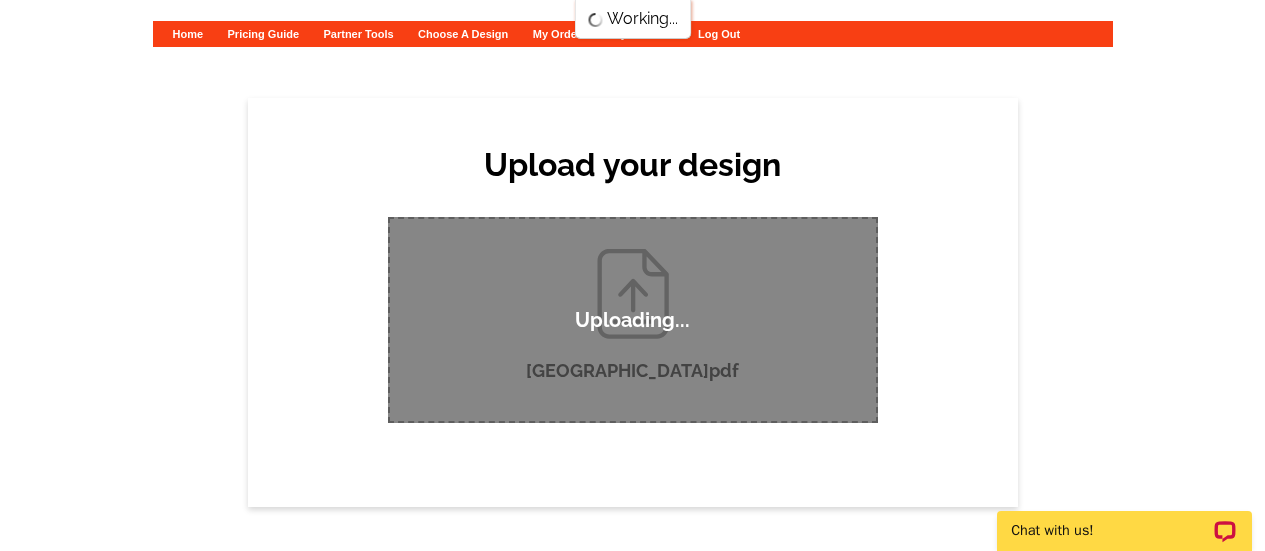 scroll, scrollTop: 78, scrollLeft: 0, axis: vertical 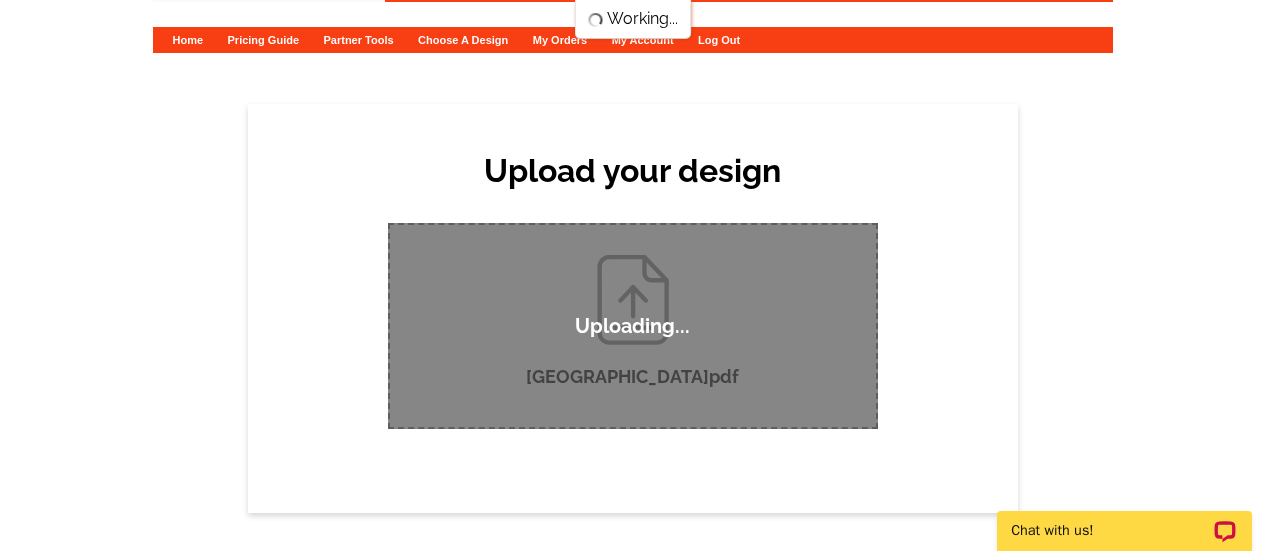 type 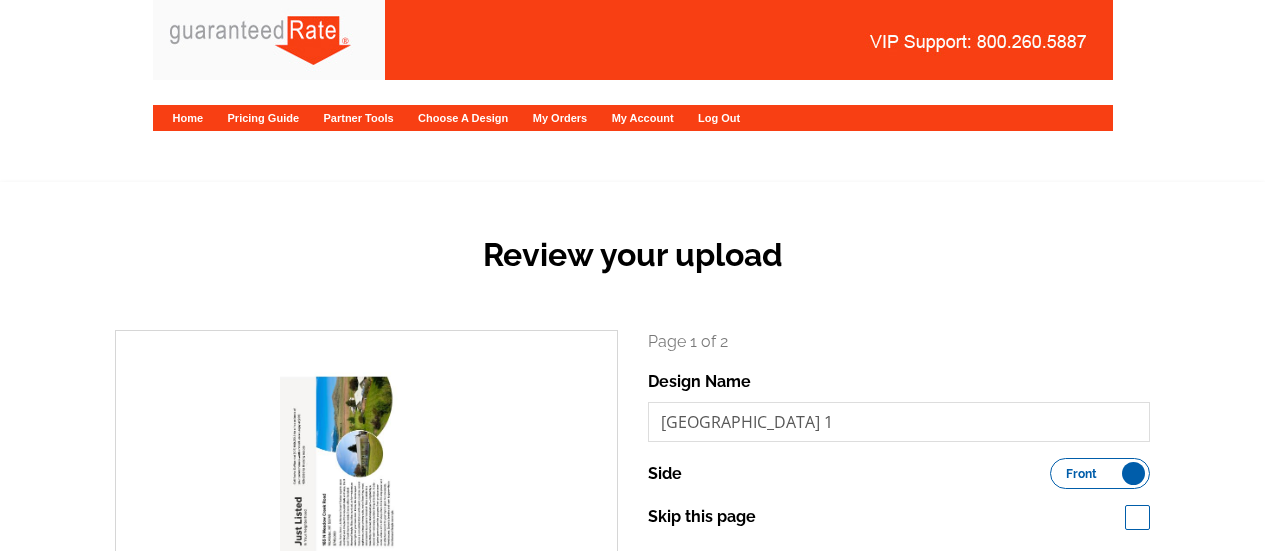 scroll, scrollTop: 0, scrollLeft: 0, axis: both 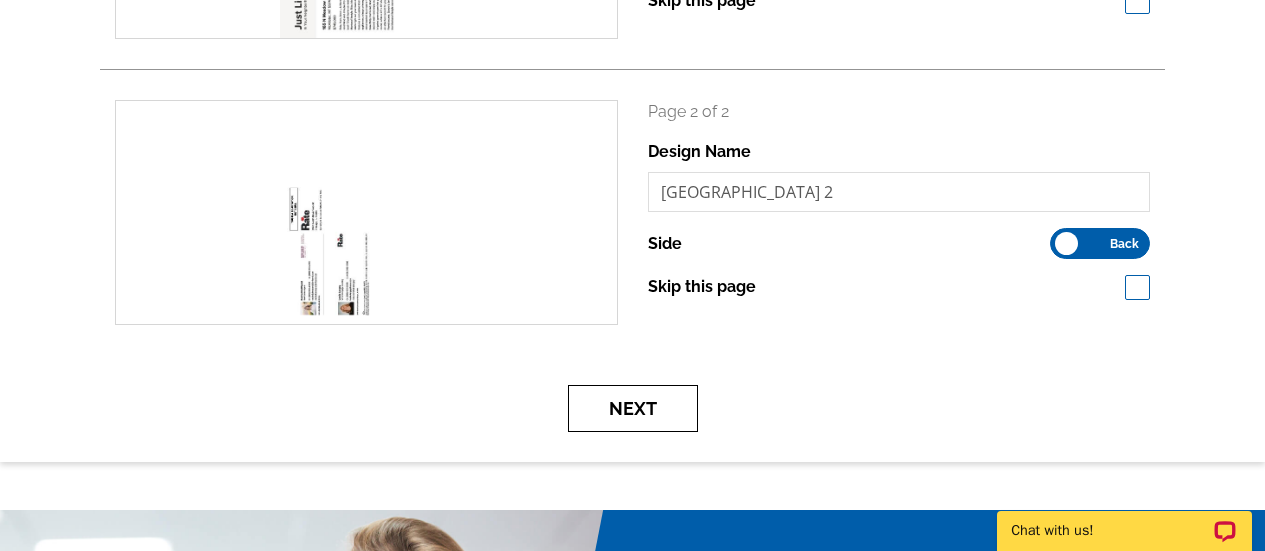 click on "Next" at bounding box center (633, 408) 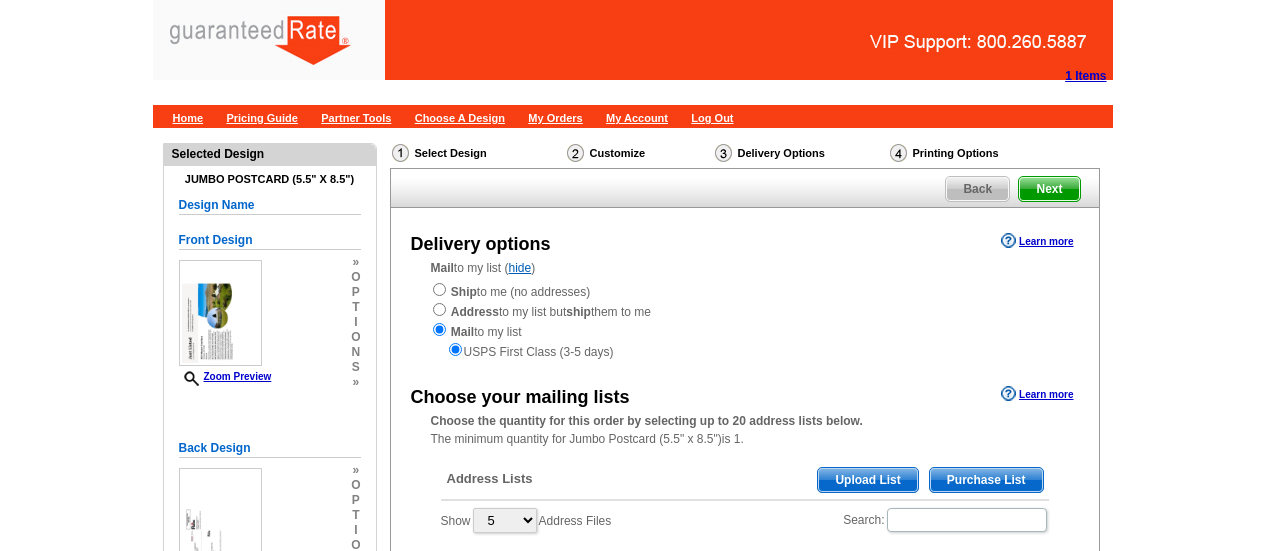 scroll, scrollTop: 58, scrollLeft: 0, axis: vertical 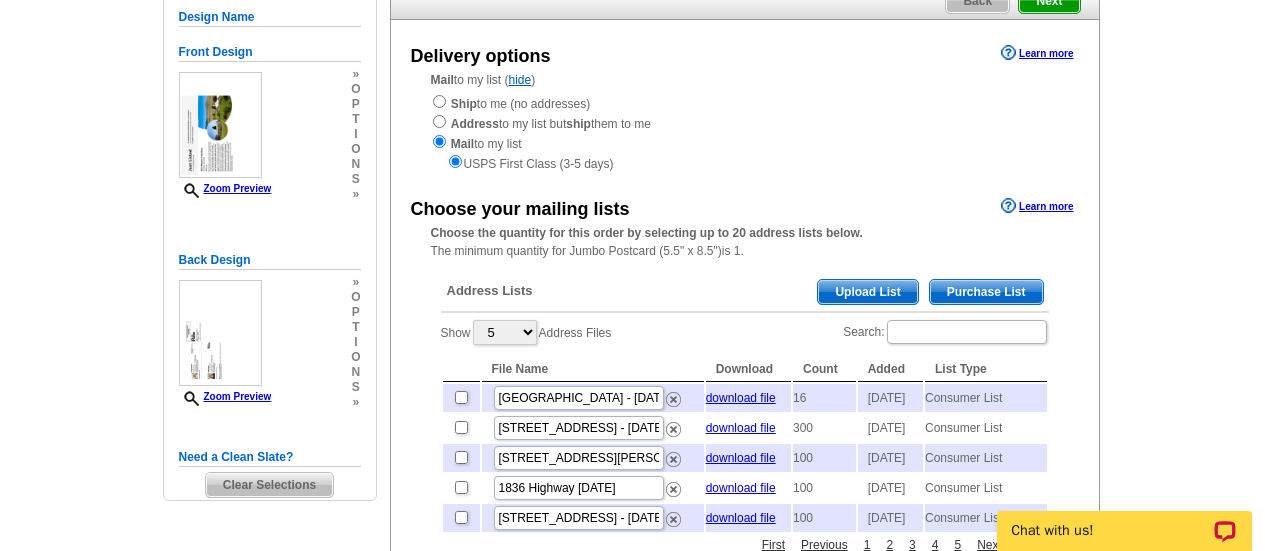 click on "Purchase List" at bounding box center [986, 292] 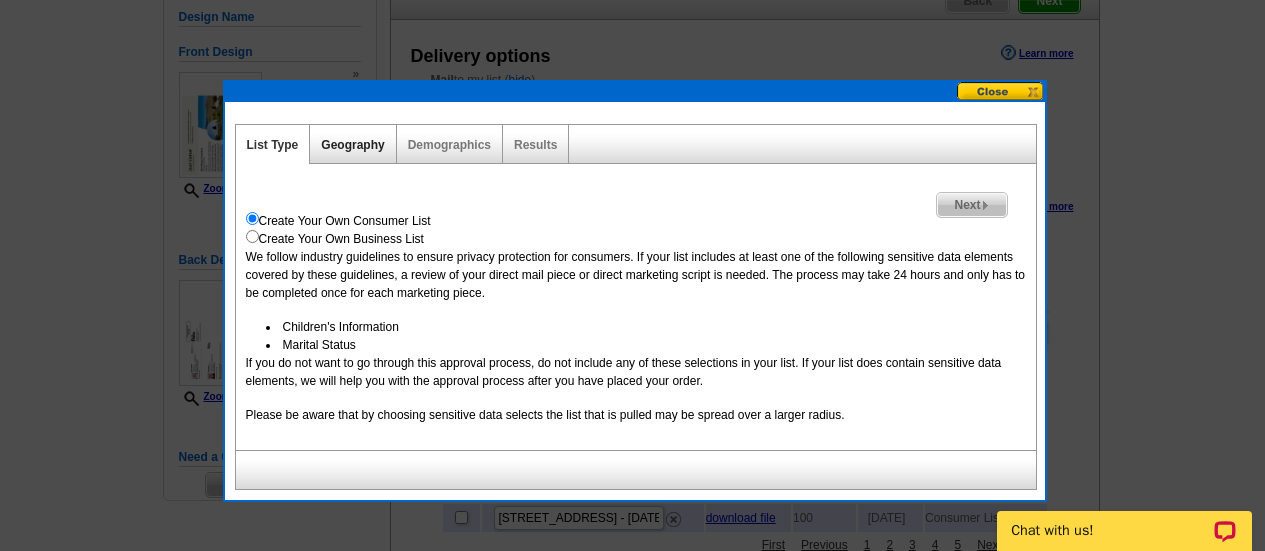 click on "Geography" at bounding box center [352, 145] 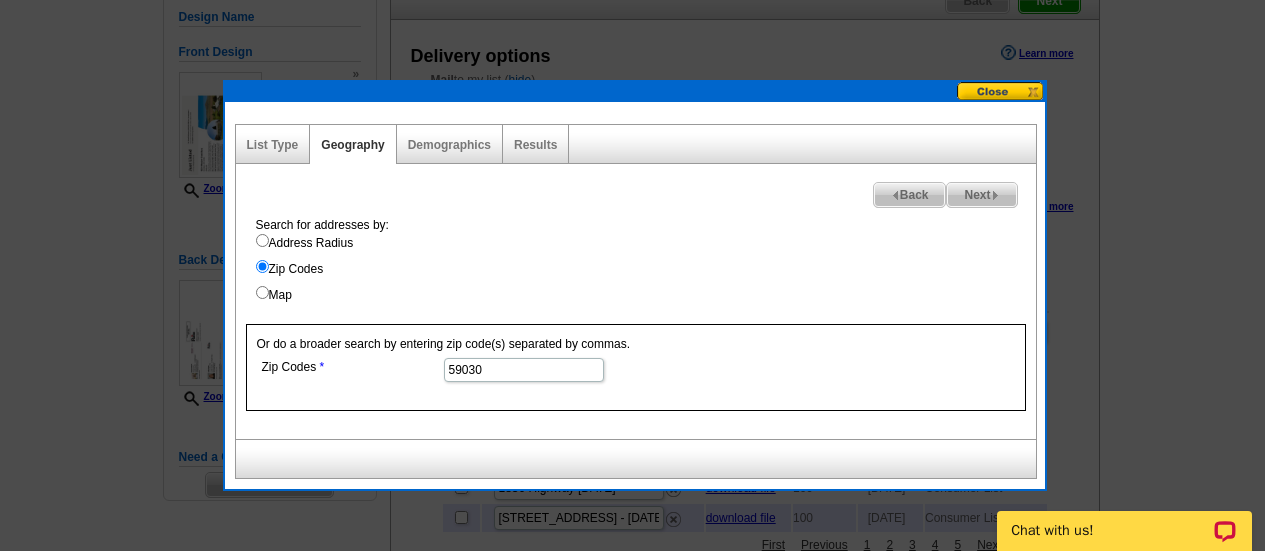 click on "Address Radius" at bounding box center (262, 240) 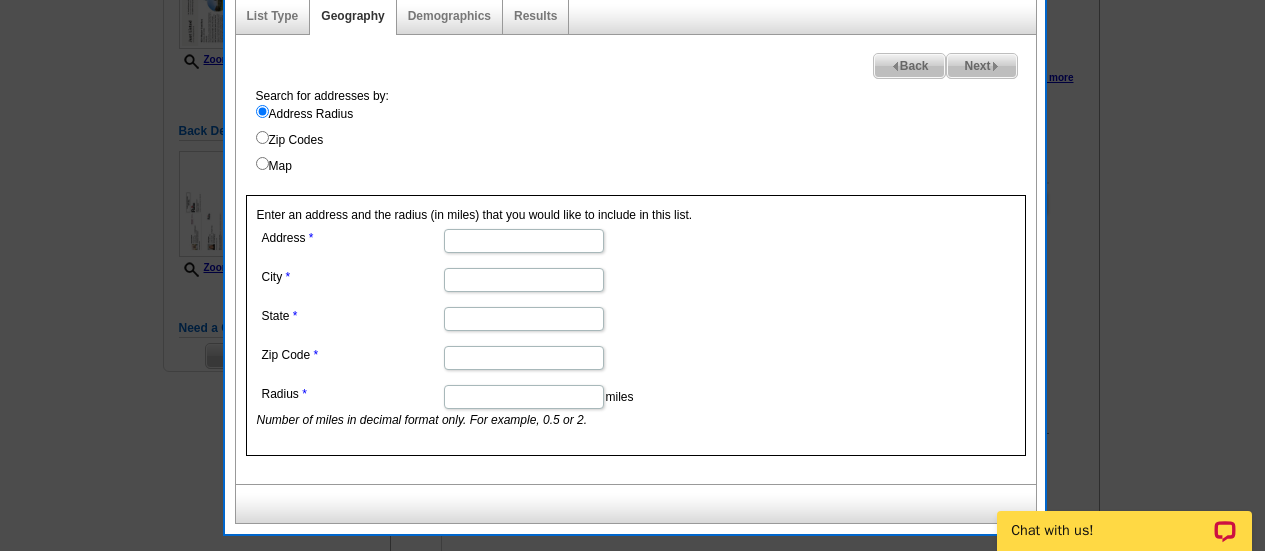 scroll, scrollTop: 323, scrollLeft: 0, axis: vertical 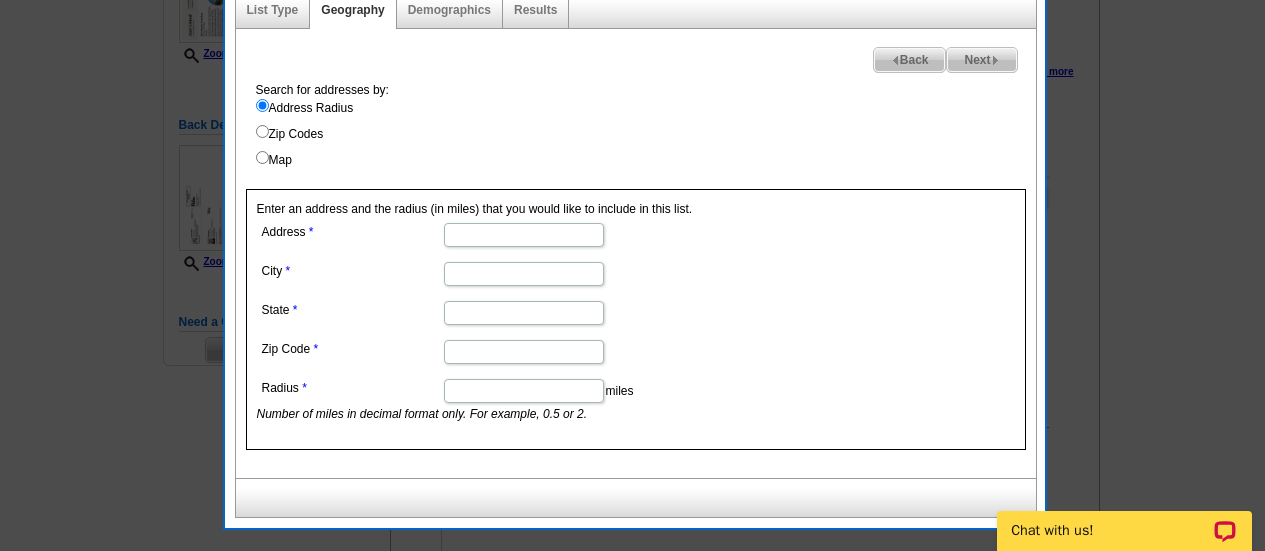 click on "Address" at bounding box center [524, 235] 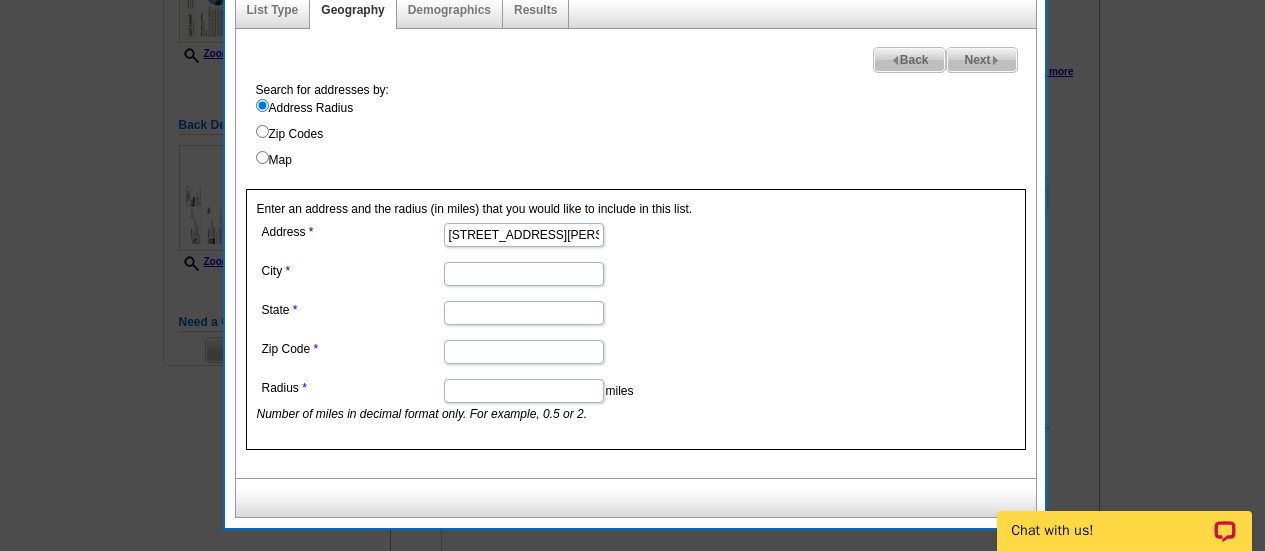 scroll, scrollTop: 0, scrollLeft: 120, axis: horizontal 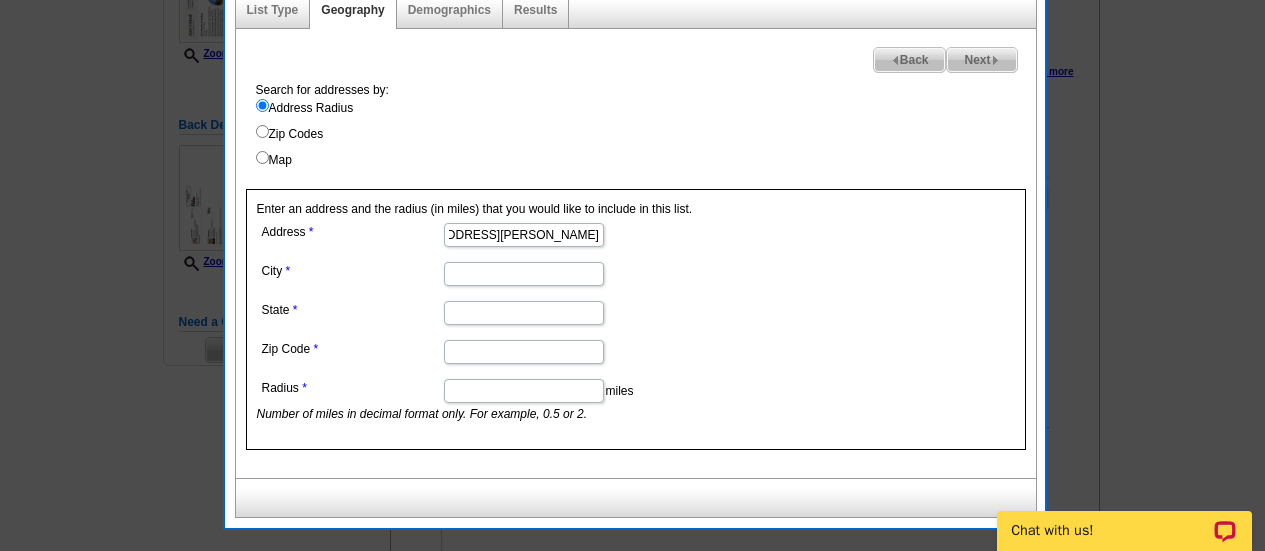 type on "[STREET_ADDRESS][PERSON_NAME]" 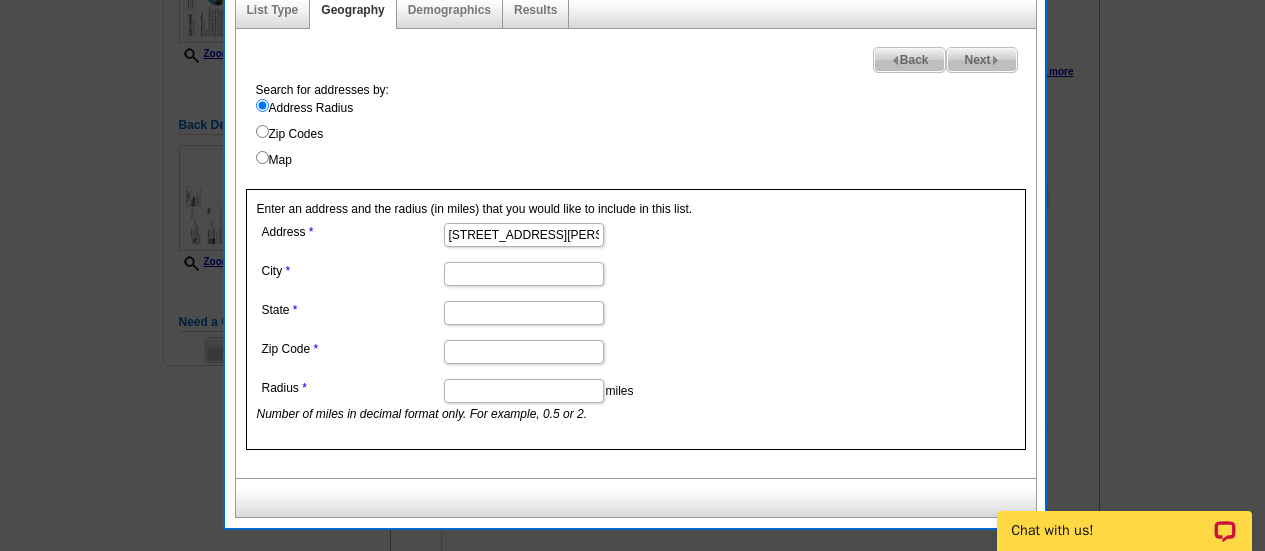 scroll, scrollTop: 0, scrollLeft: 0, axis: both 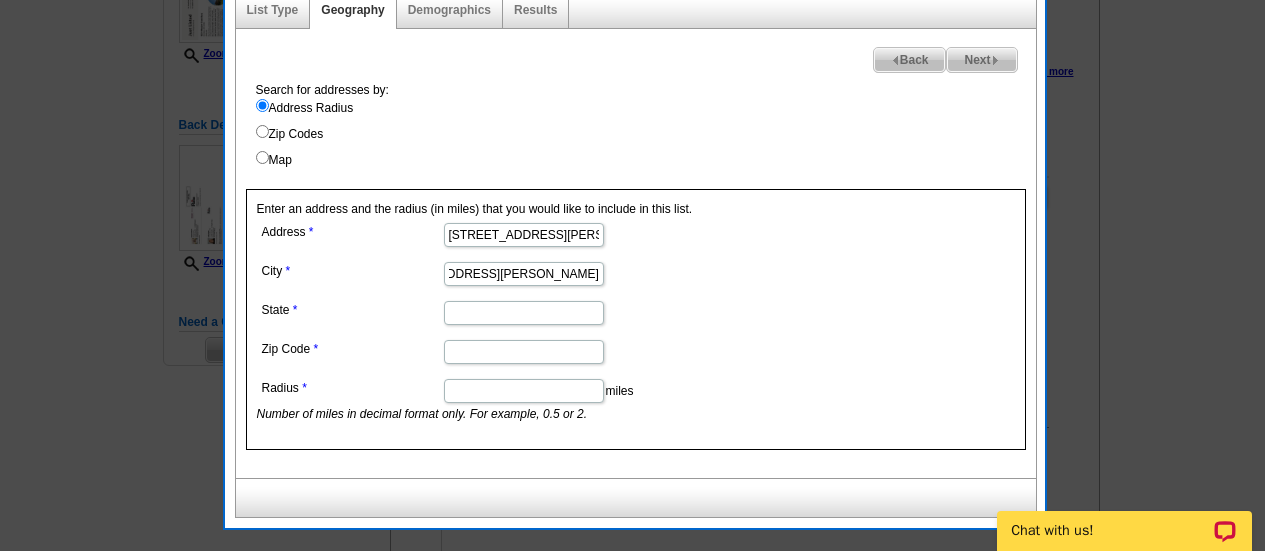 type on "[STREET_ADDRESS][PERSON_NAME]" 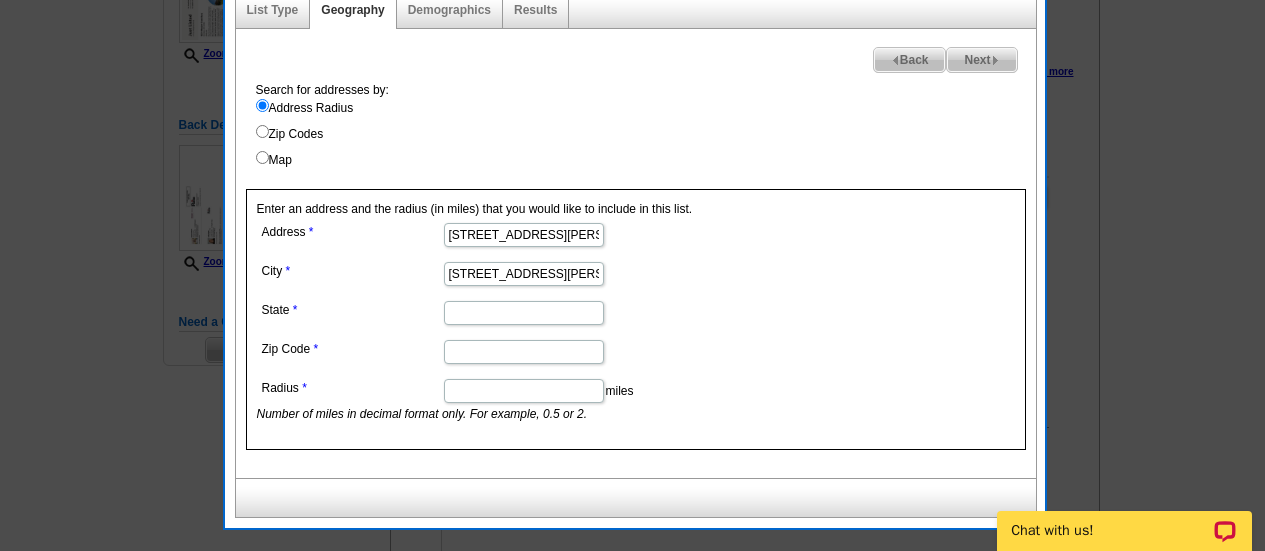 paste on "[STREET_ADDRESS][PERSON_NAME]" 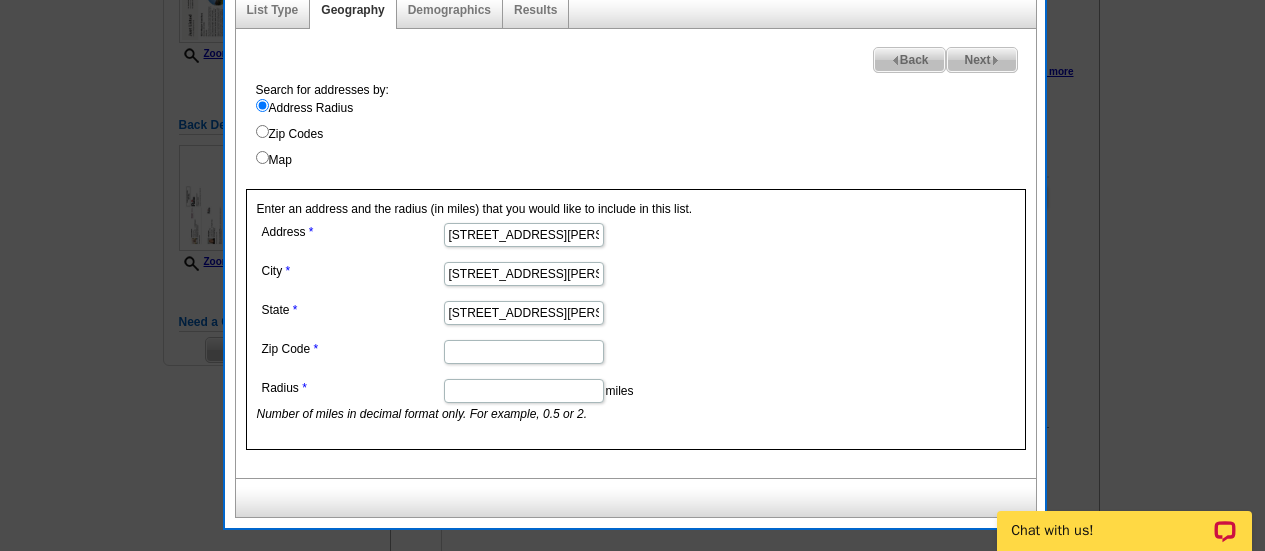 scroll, scrollTop: 0, scrollLeft: 120, axis: horizontal 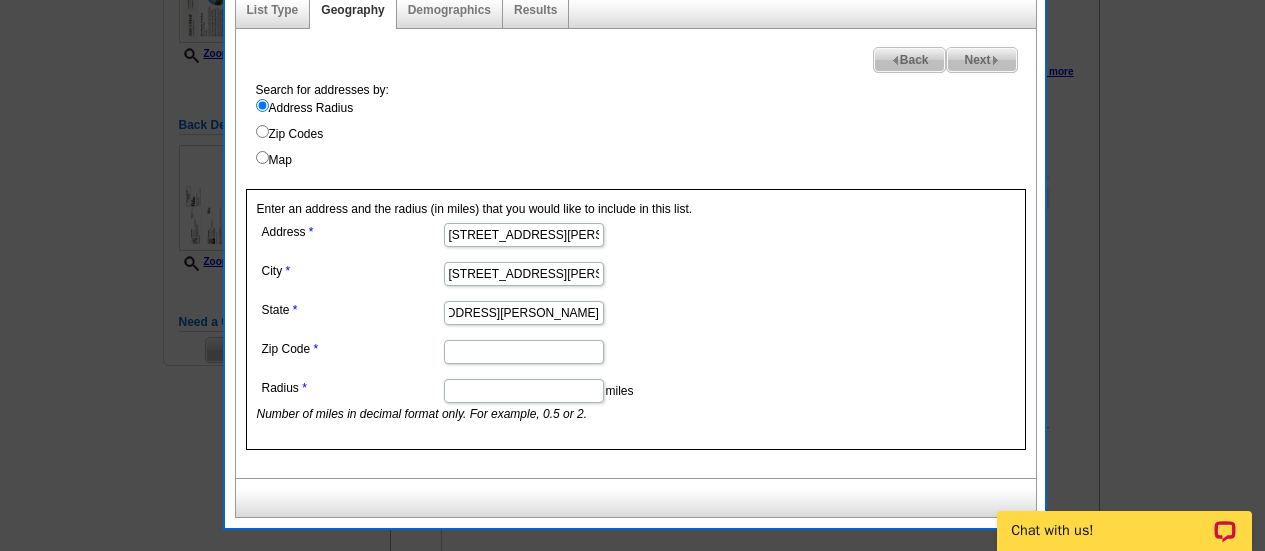 type on "[STREET_ADDRESS][PERSON_NAME]" 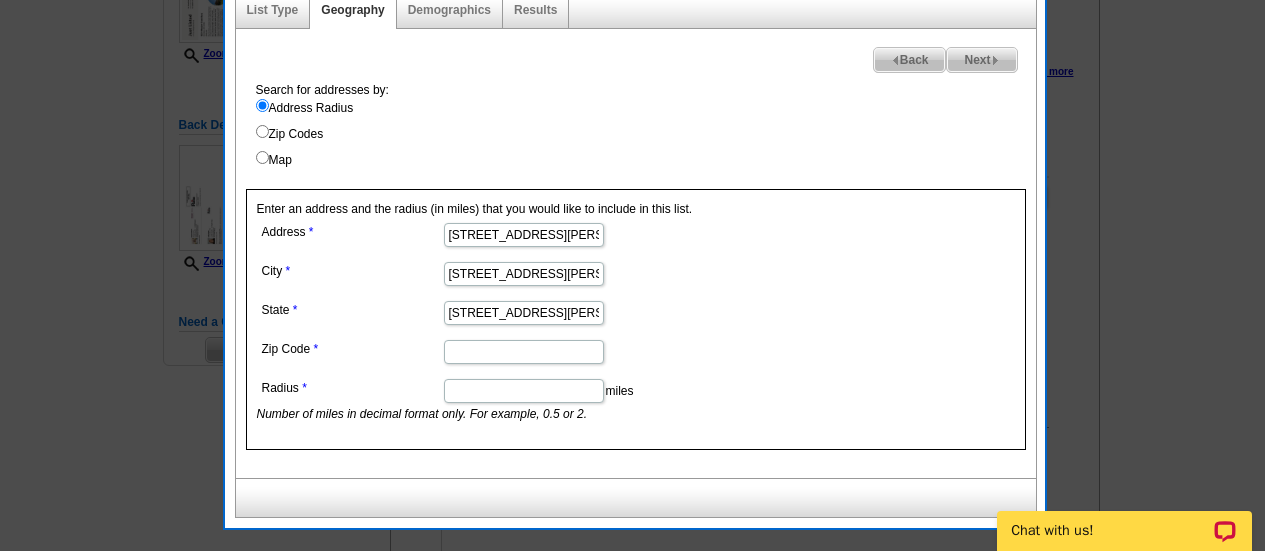 paste on "165 N Meadow Creek Road  McAllister, MT 59740" 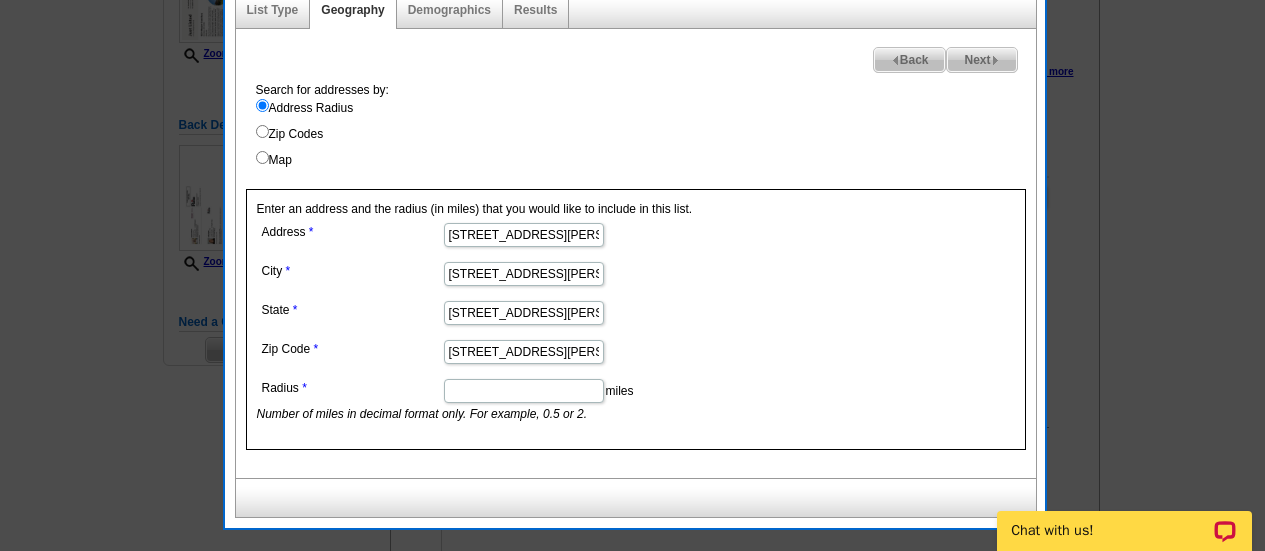 scroll, scrollTop: 0, scrollLeft: 120, axis: horizontal 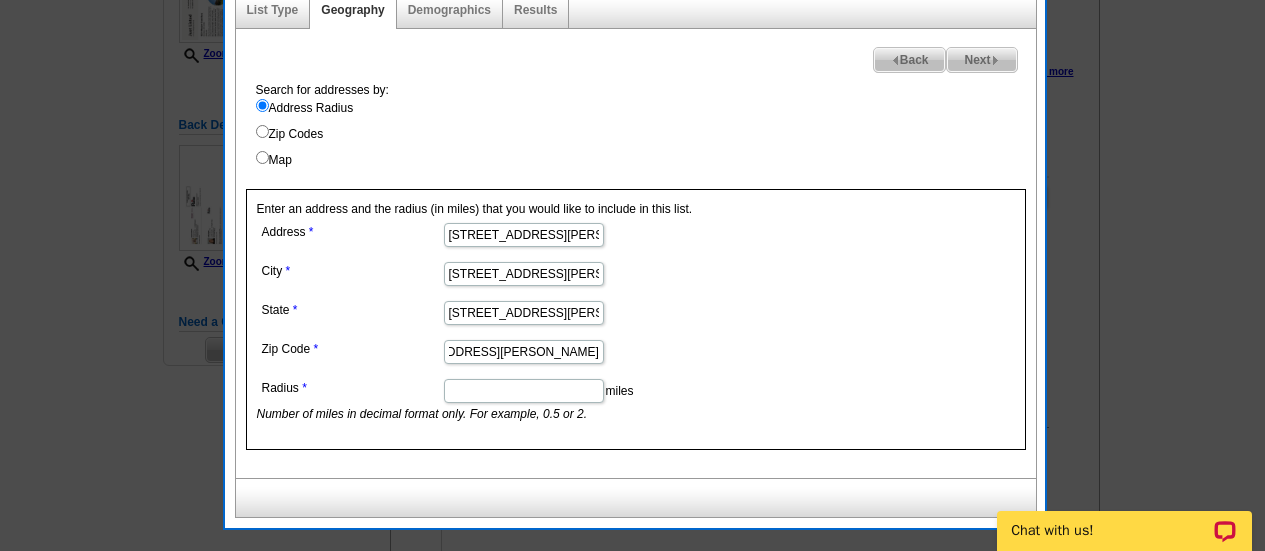 type on "165 N Meadow Creek Road  McAllister, MT 59740" 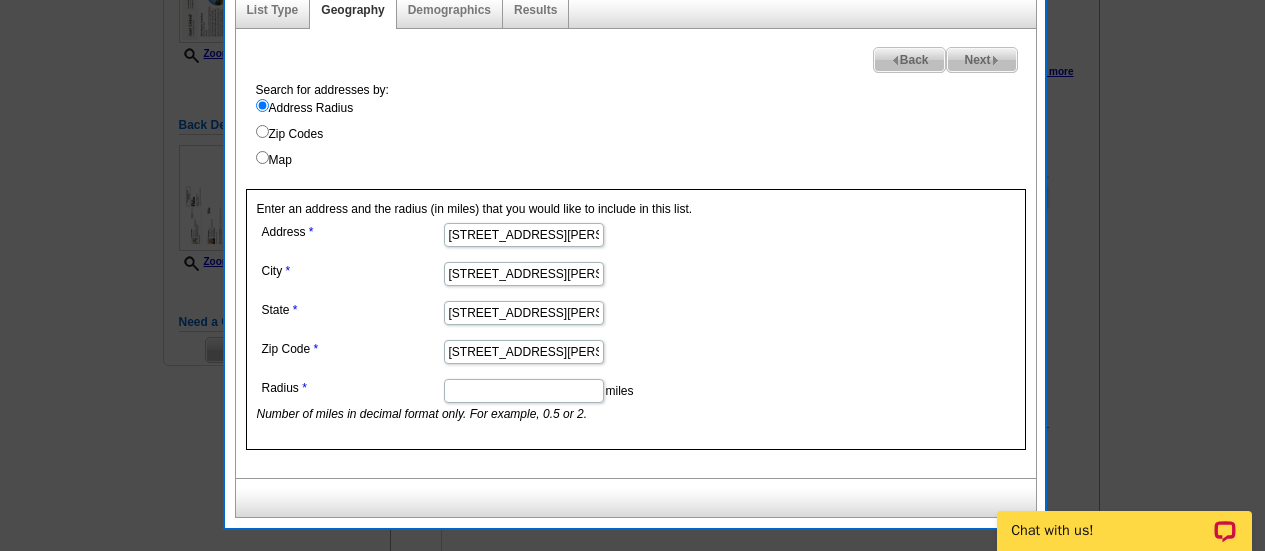 click on "165 N Meadow Creek Road  McAllister, MT 59740" at bounding box center [524, 235] 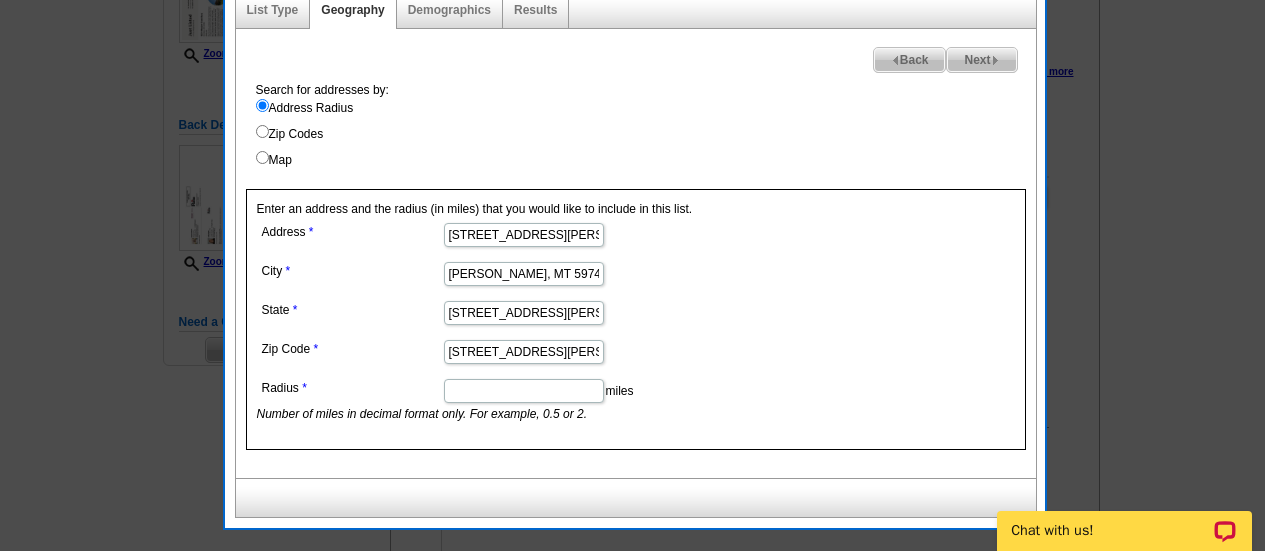 drag, startPoint x: 501, startPoint y: 273, endPoint x: 665, endPoint y: 291, distance: 164.98485 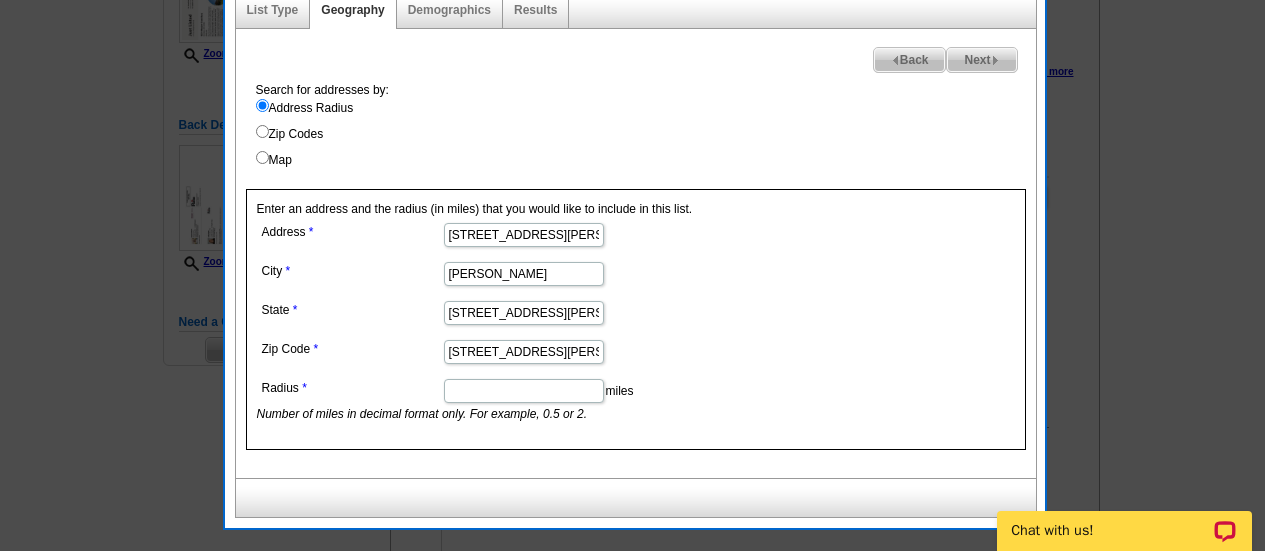 type on "McAllister" 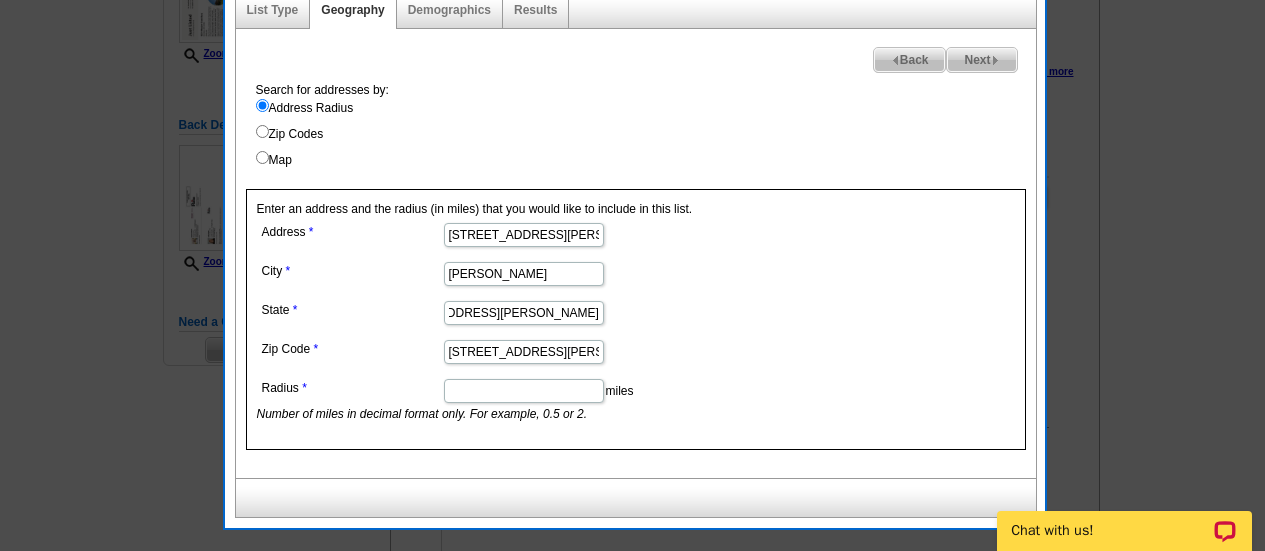 drag, startPoint x: 475, startPoint y: 318, endPoint x: 752, endPoint y: 370, distance: 281.8386 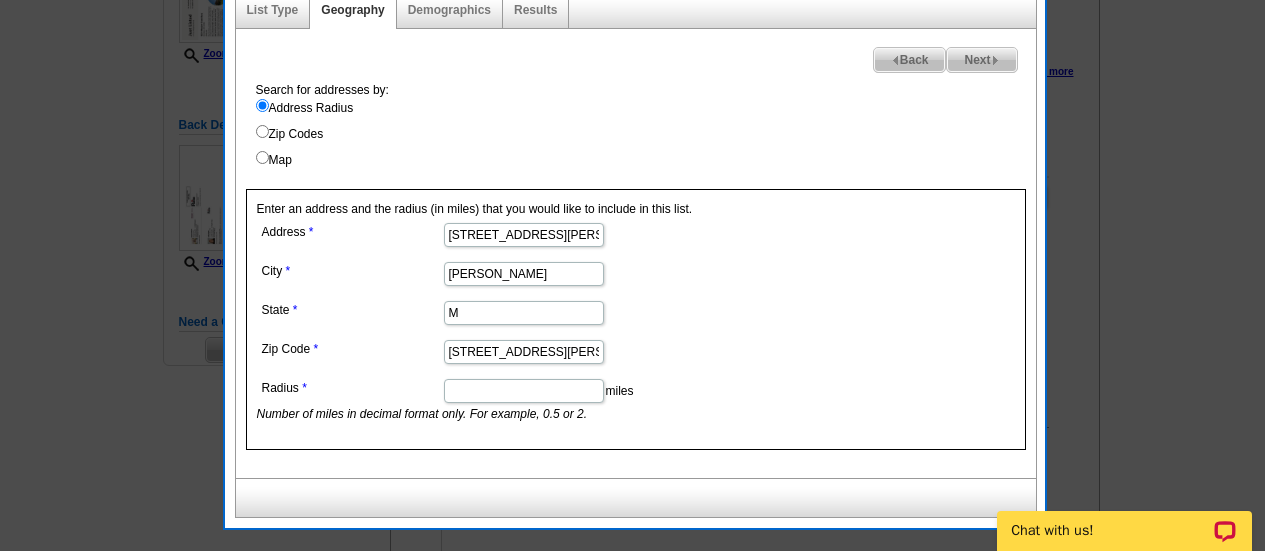 scroll, scrollTop: 0, scrollLeft: 0, axis: both 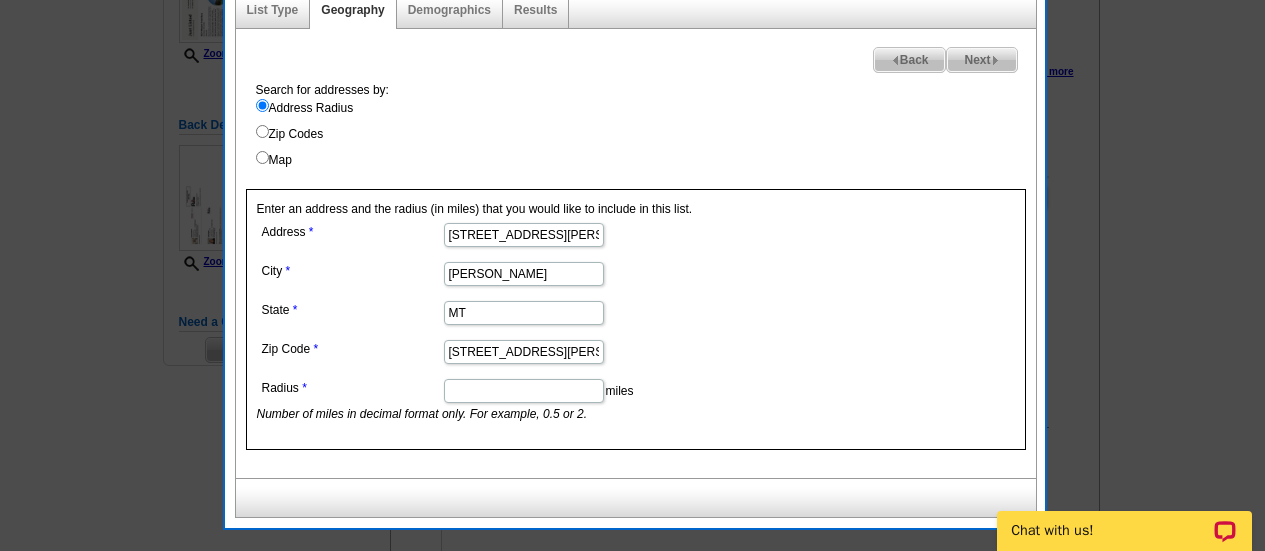 type on "MT" 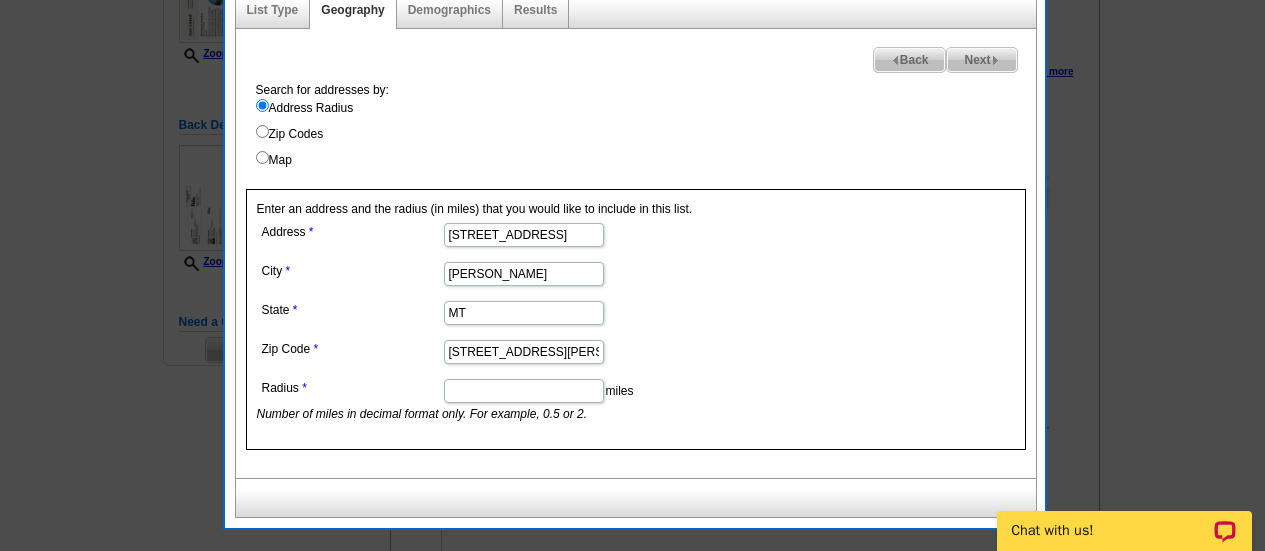 scroll, scrollTop: 0, scrollLeft: 2, axis: horizontal 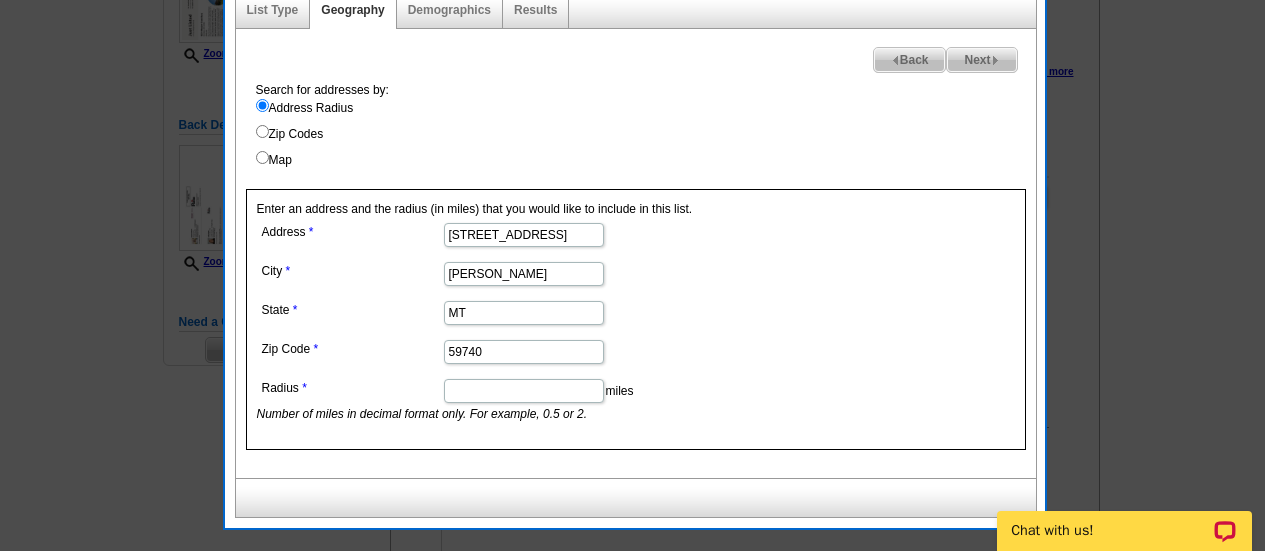 type on "59740" 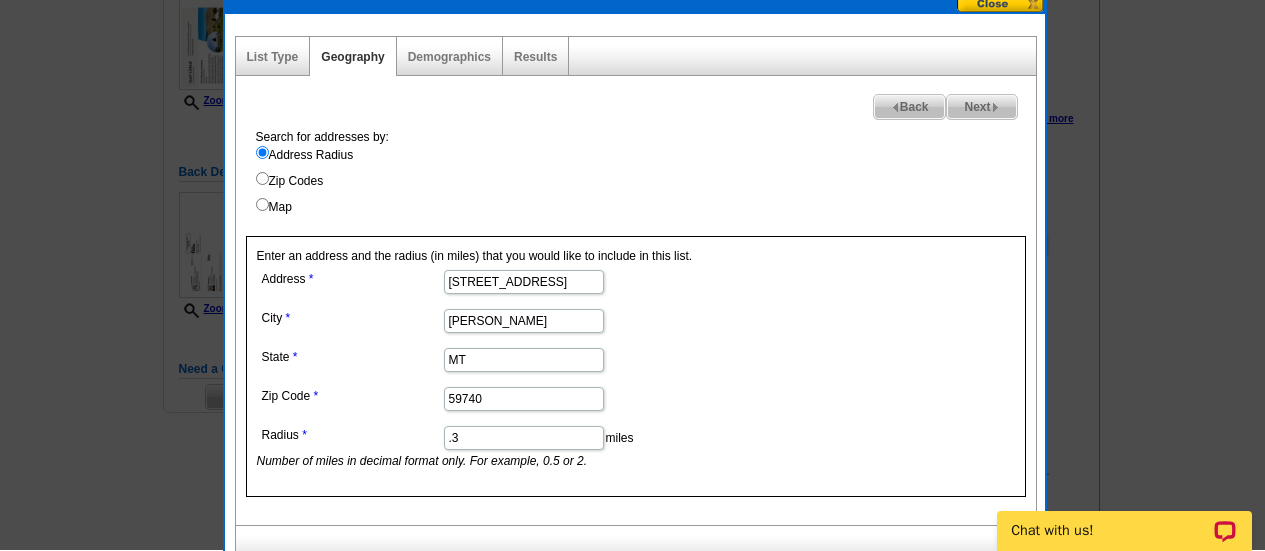 scroll, scrollTop: 275, scrollLeft: 0, axis: vertical 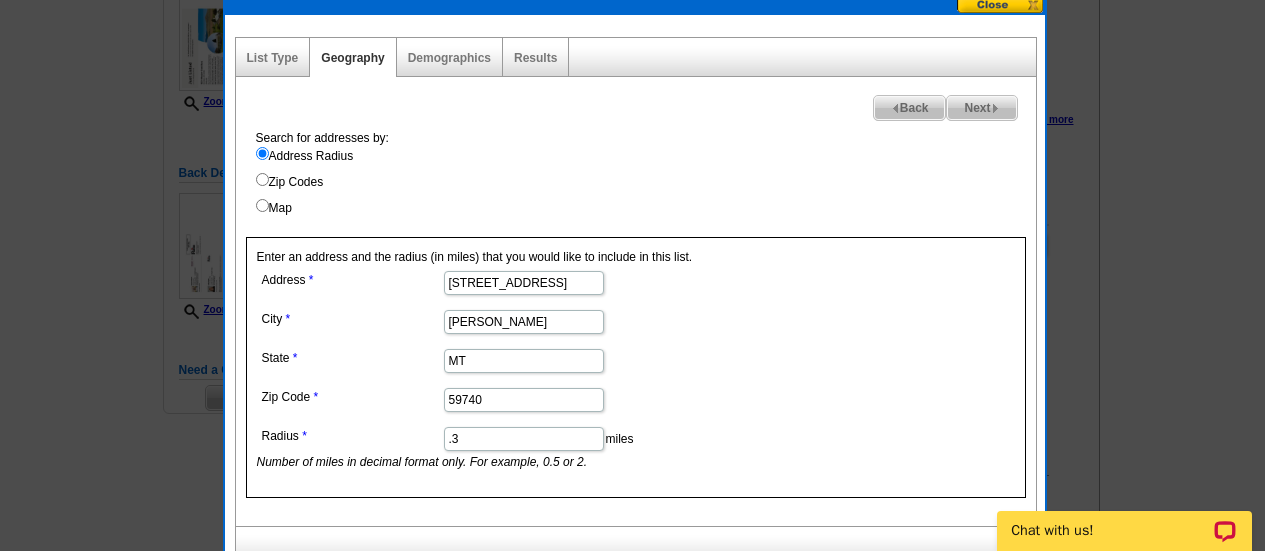 type on ".3" 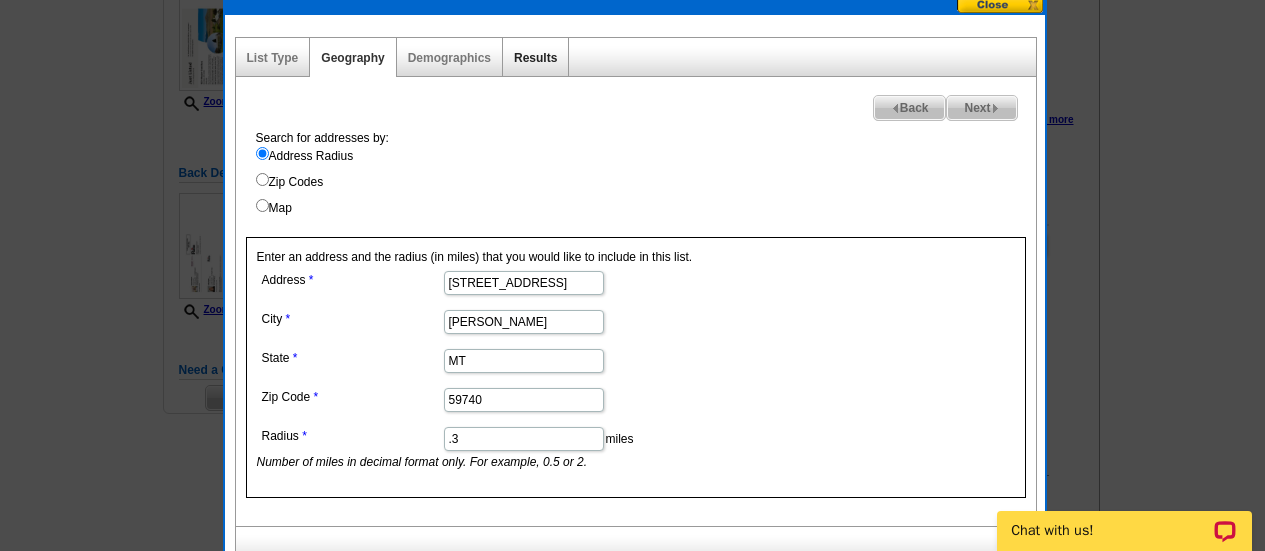 click on "Results" at bounding box center (535, 58) 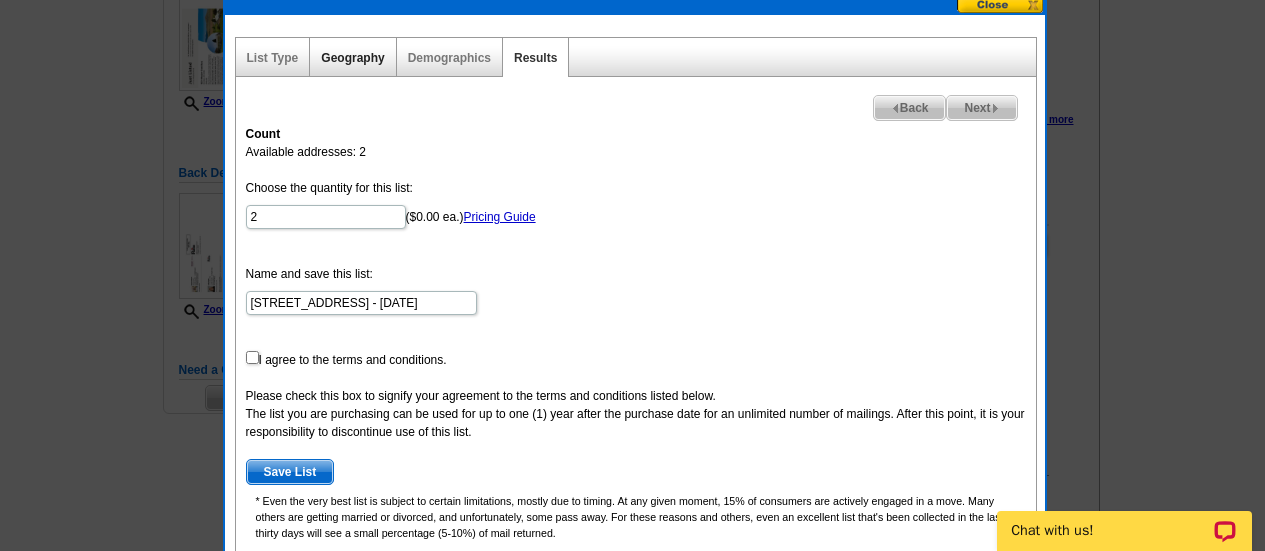 click on "Geography" at bounding box center [352, 58] 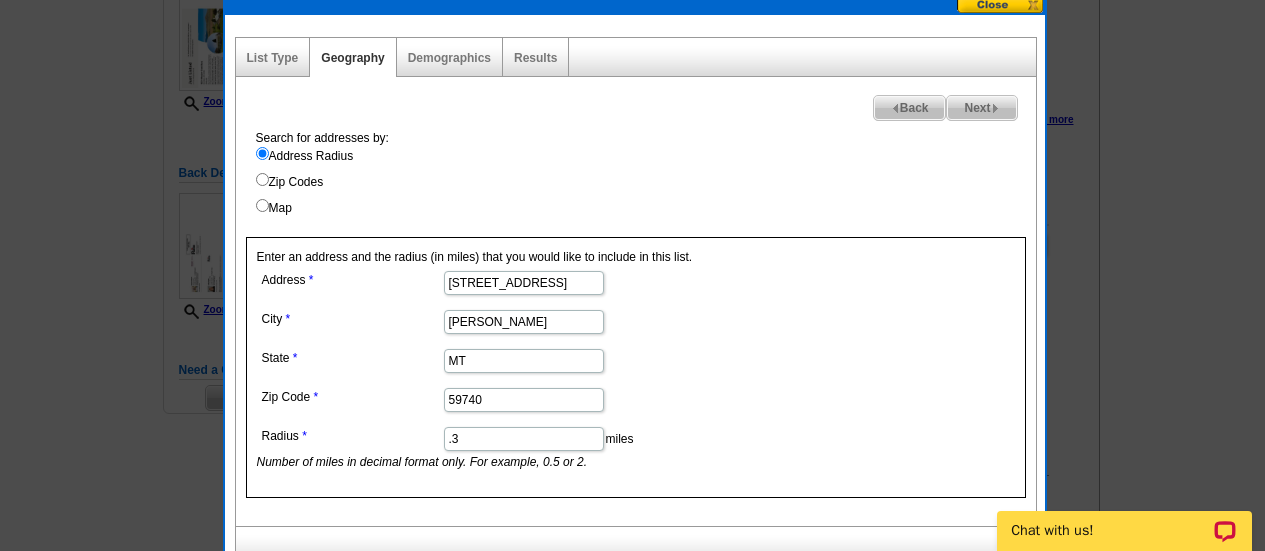 click on ".3" at bounding box center (524, 439) 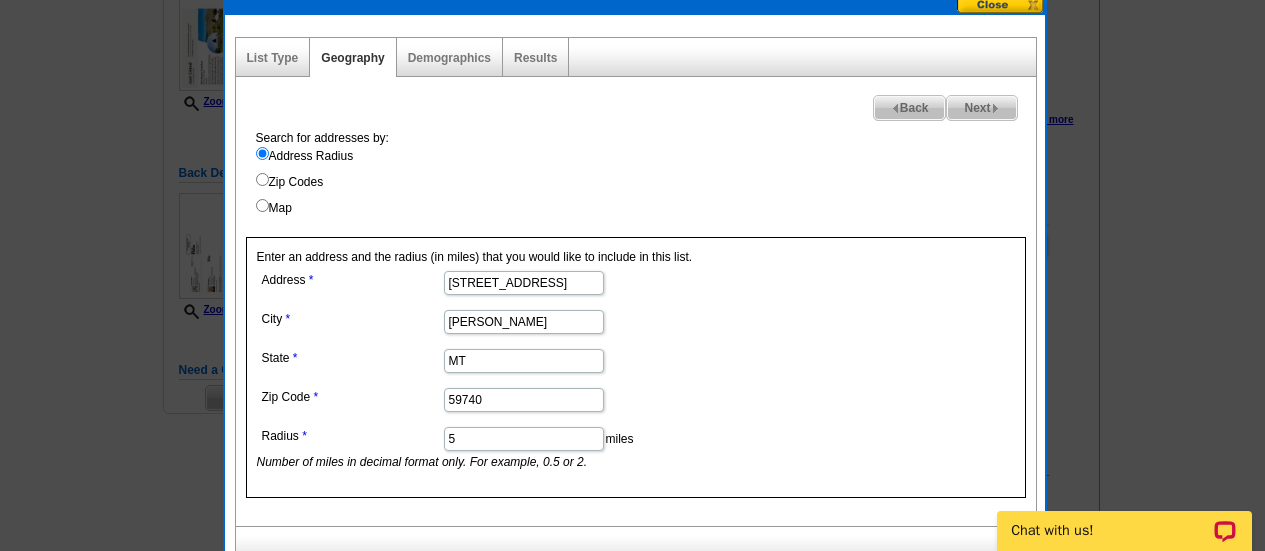 type on "5" 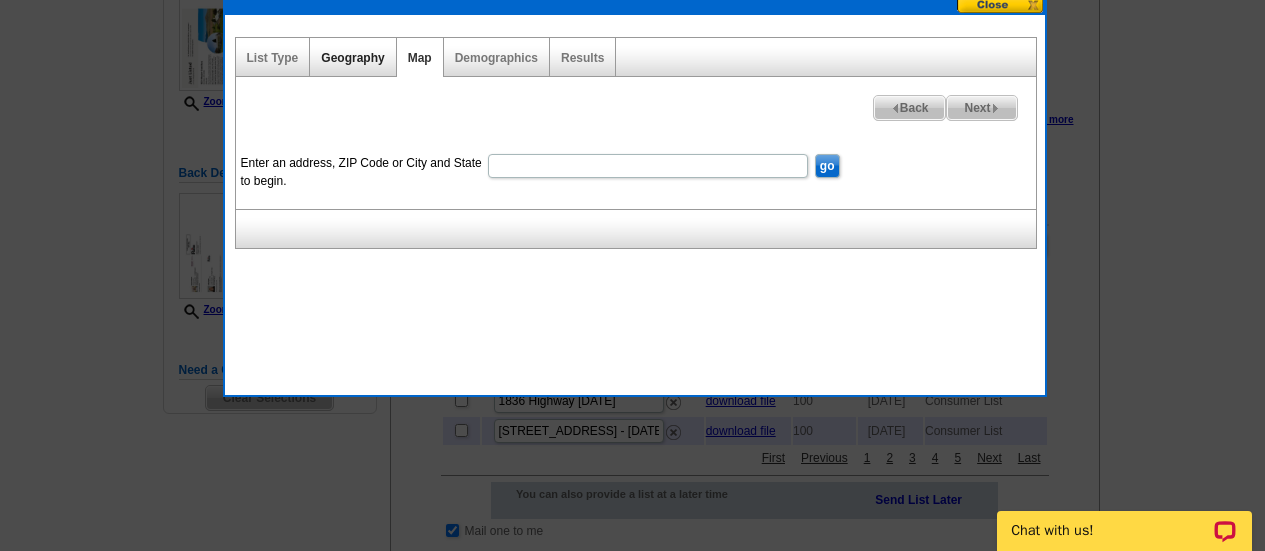 click on "Geography" at bounding box center (352, 58) 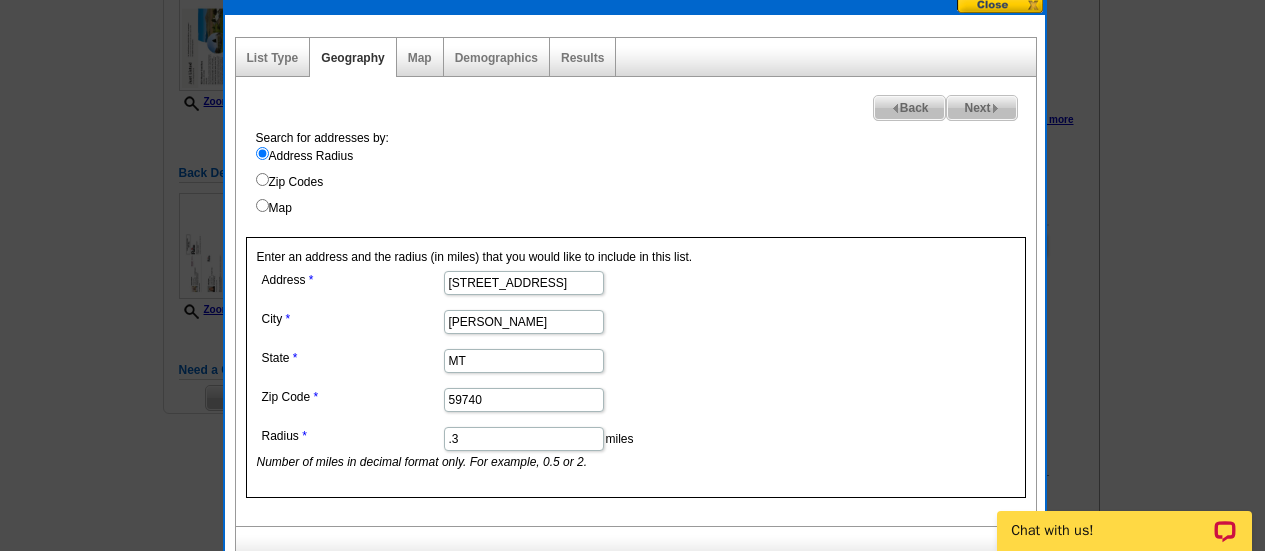 click on ".3" at bounding box center [524, 439] 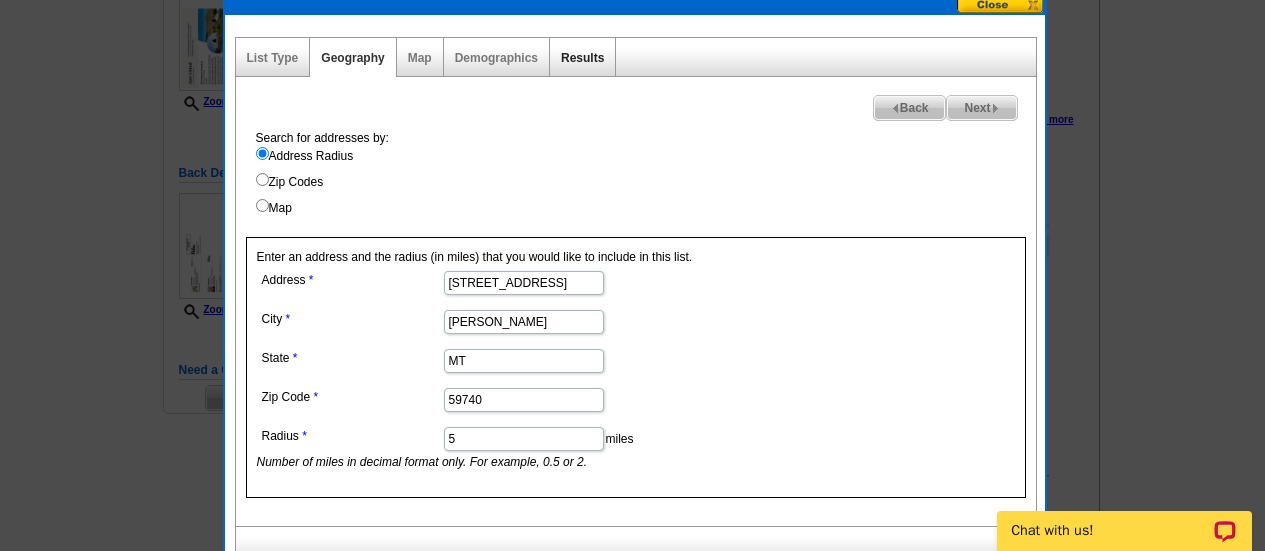 type on "5" 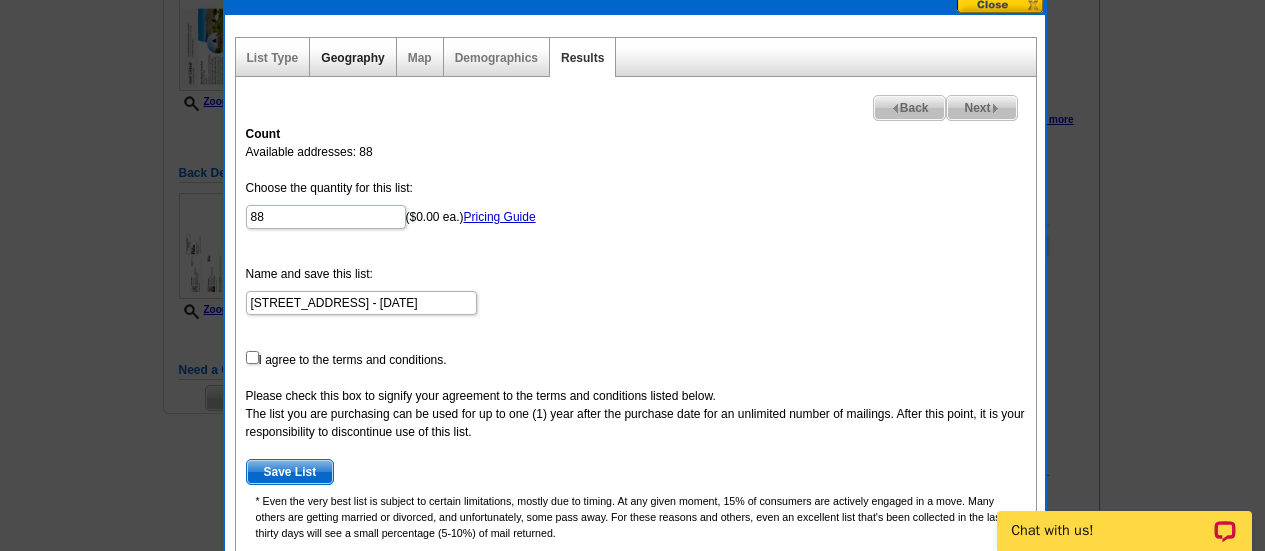 click on "Geography" at bounding box center (352, 58) 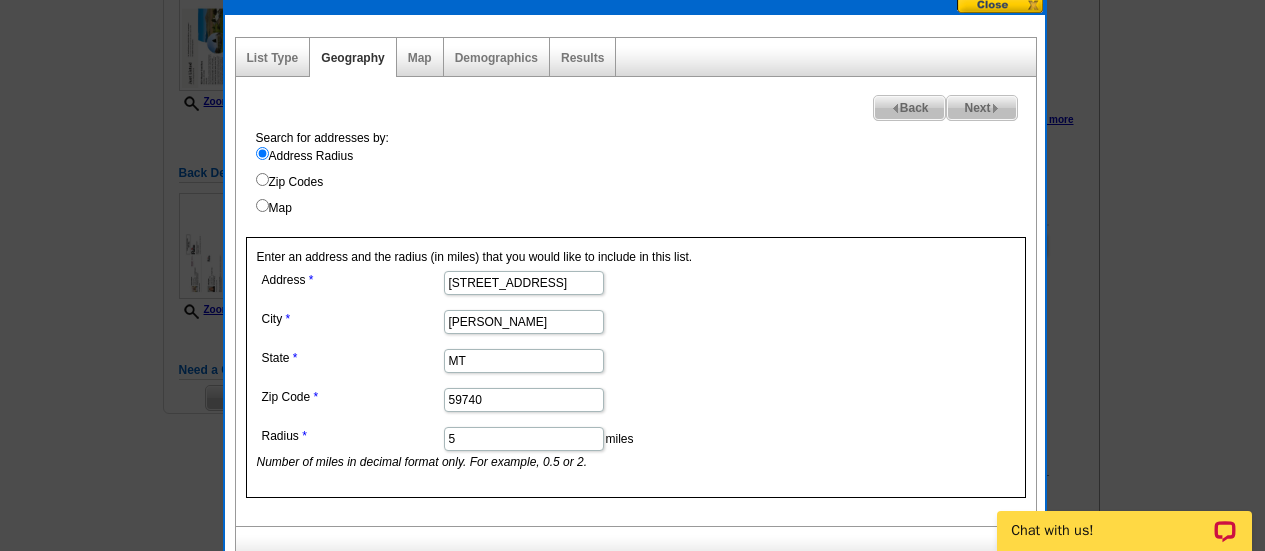 click on "5" at bounding box center [524, 439] 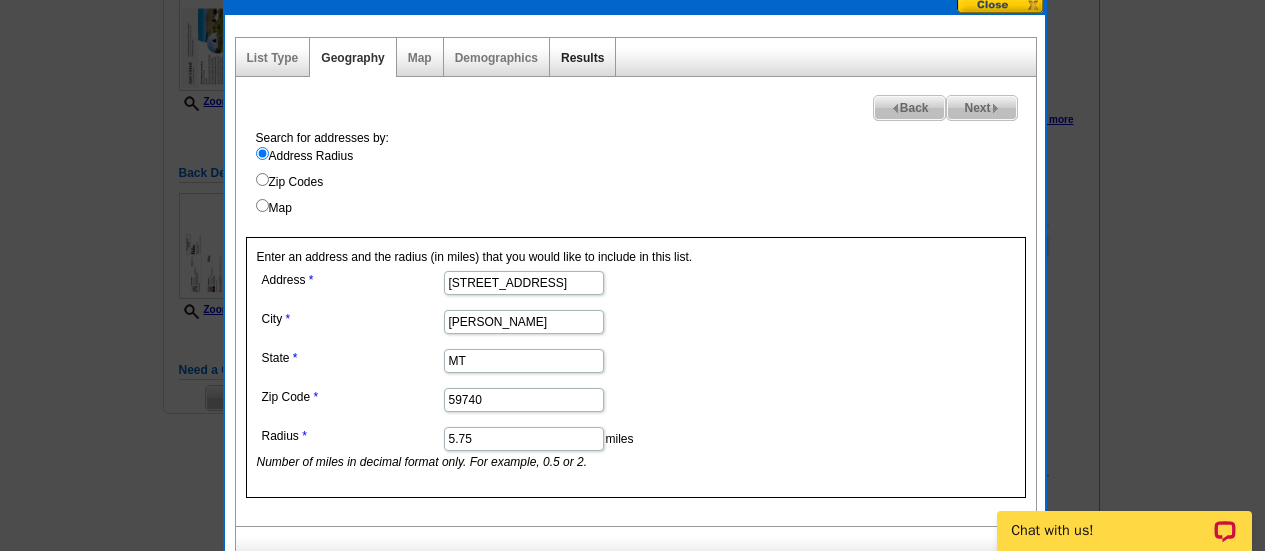 type on "5.75" 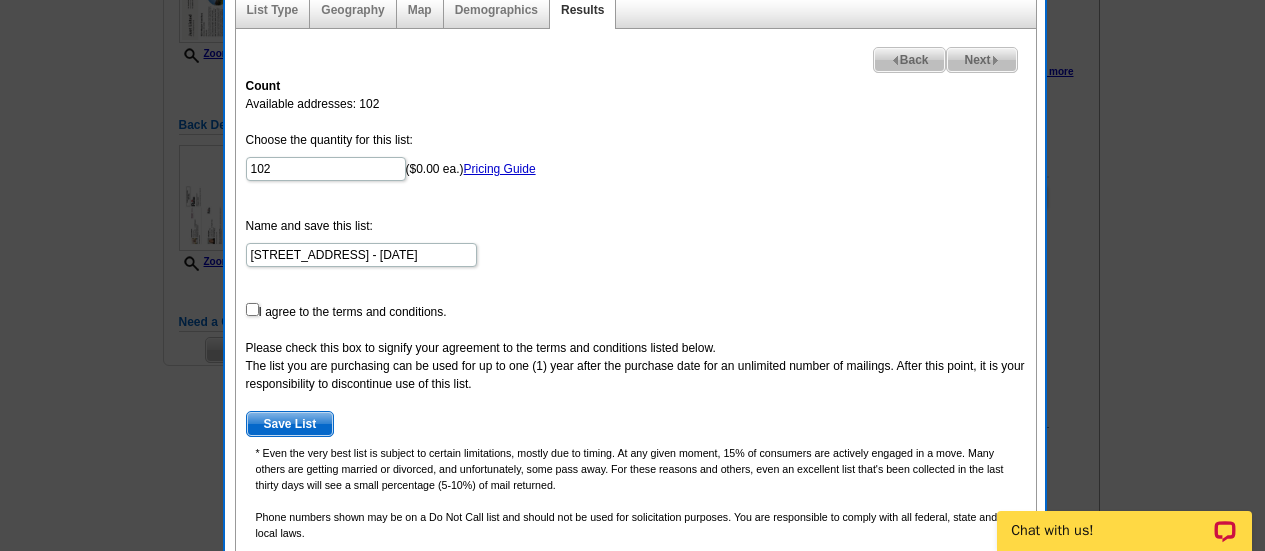 scroll, scrollTop: 324, scrollLeft: 0, axis: vertical 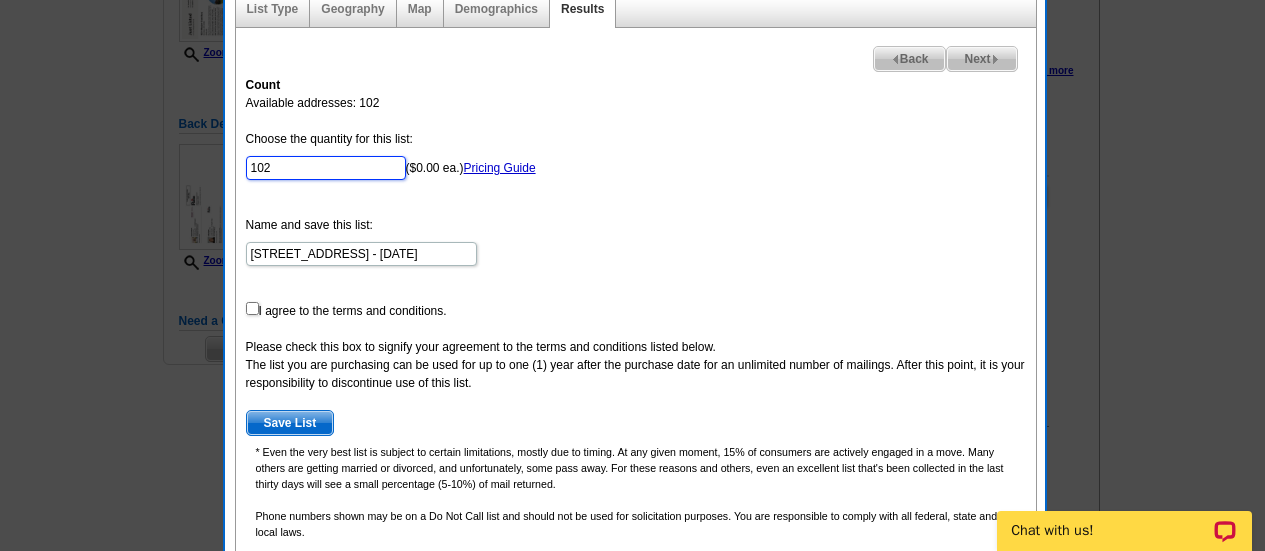 click on "102" at bounding box center [326, 168] 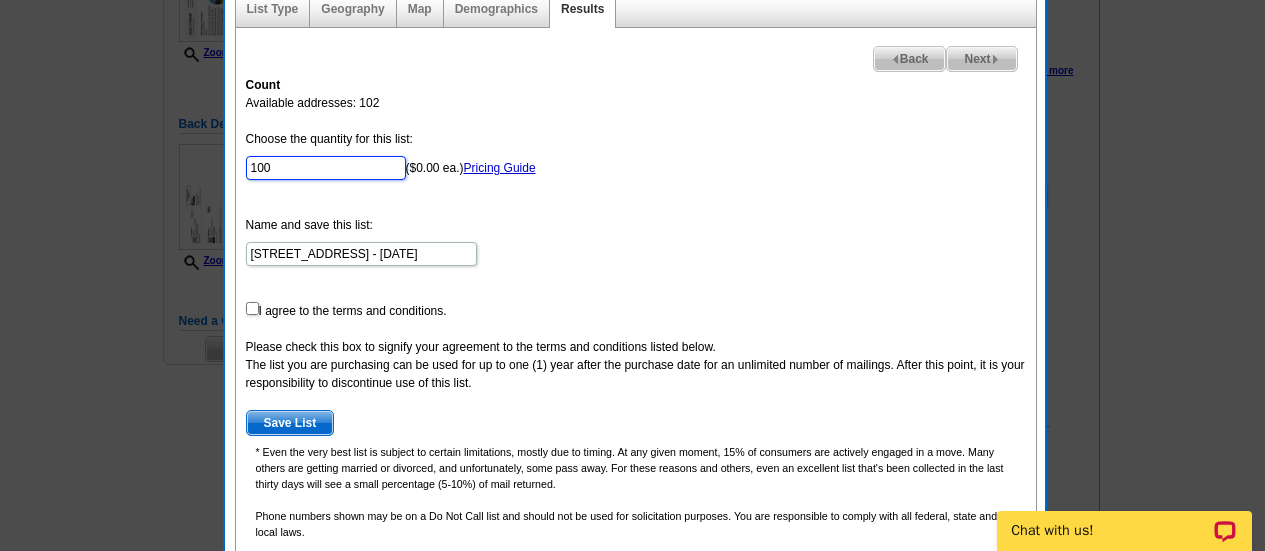 type on "100" 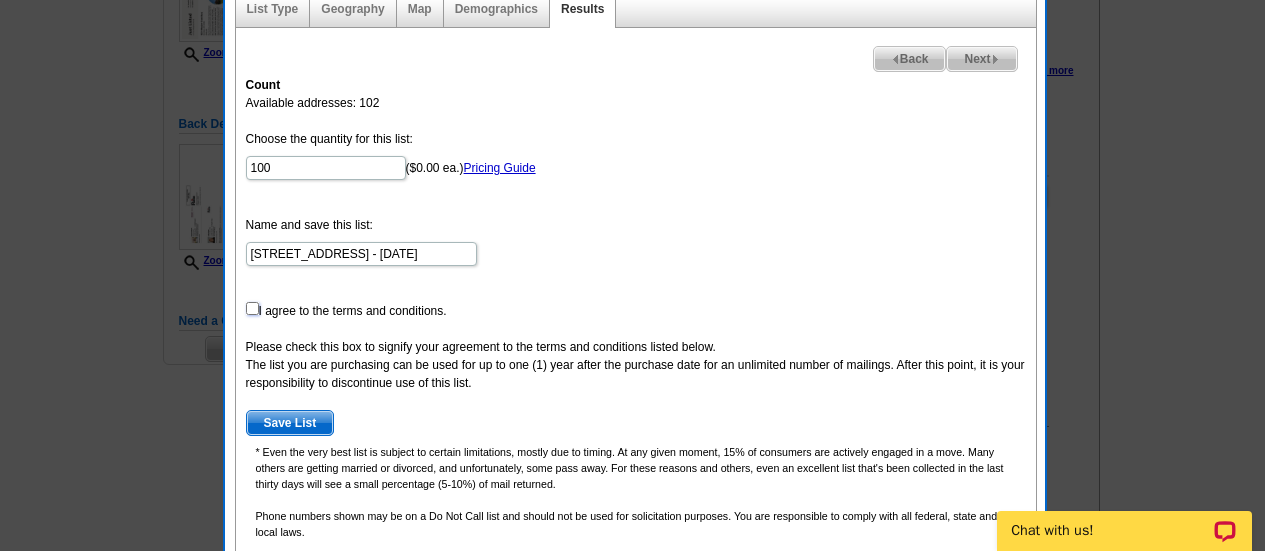 click at bounding box center [252, 308] 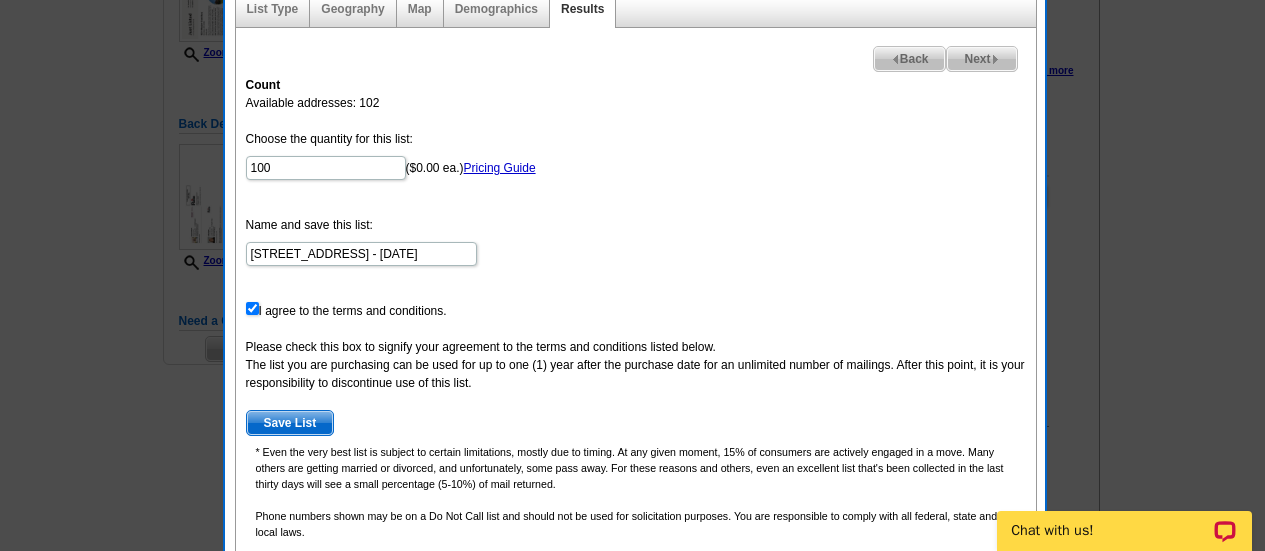 click on "Save List" at bounding box center (290, 423) 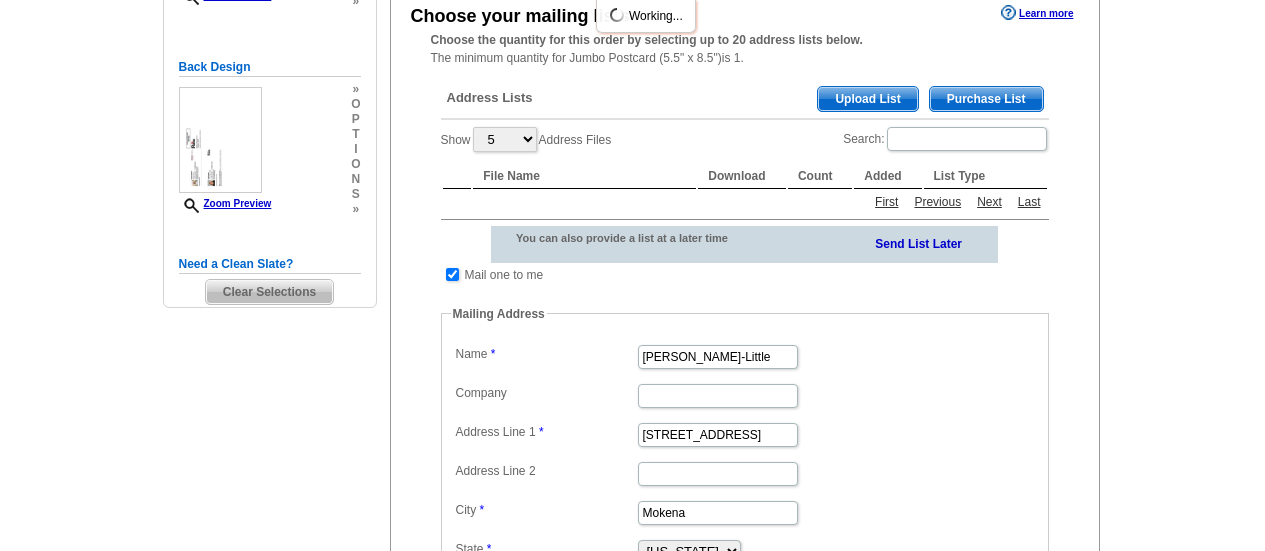 scroll, scrollTop: 395, scrollLeft: 0, axis: vertical 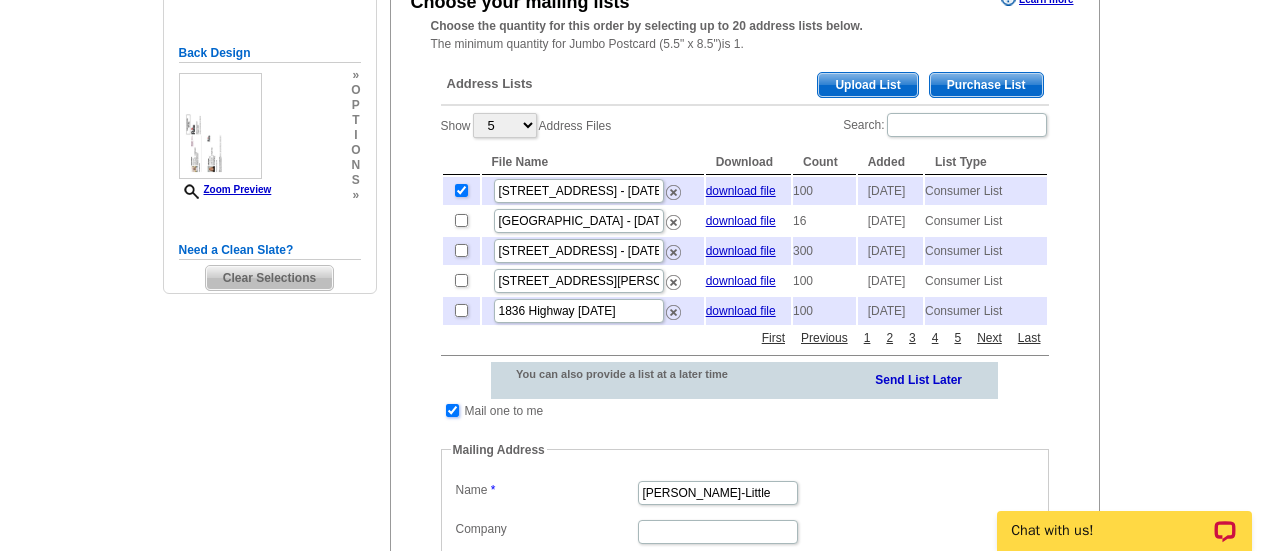 click at bounding box center [452, 410] 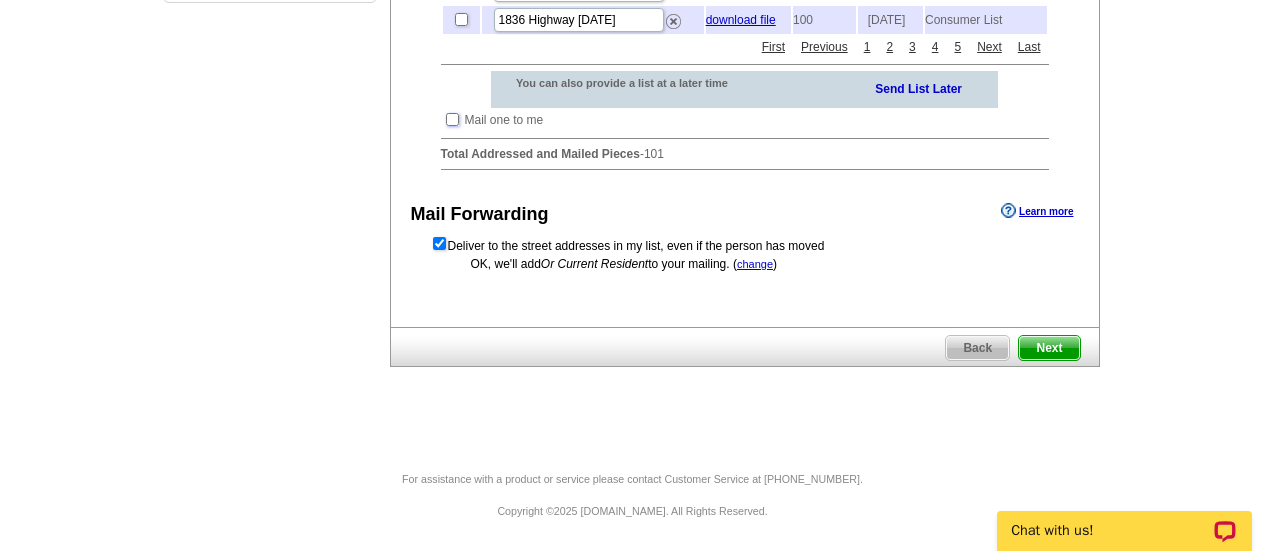 scroll, scrollTop: 725, scrollLeft: 0, axis: vertical 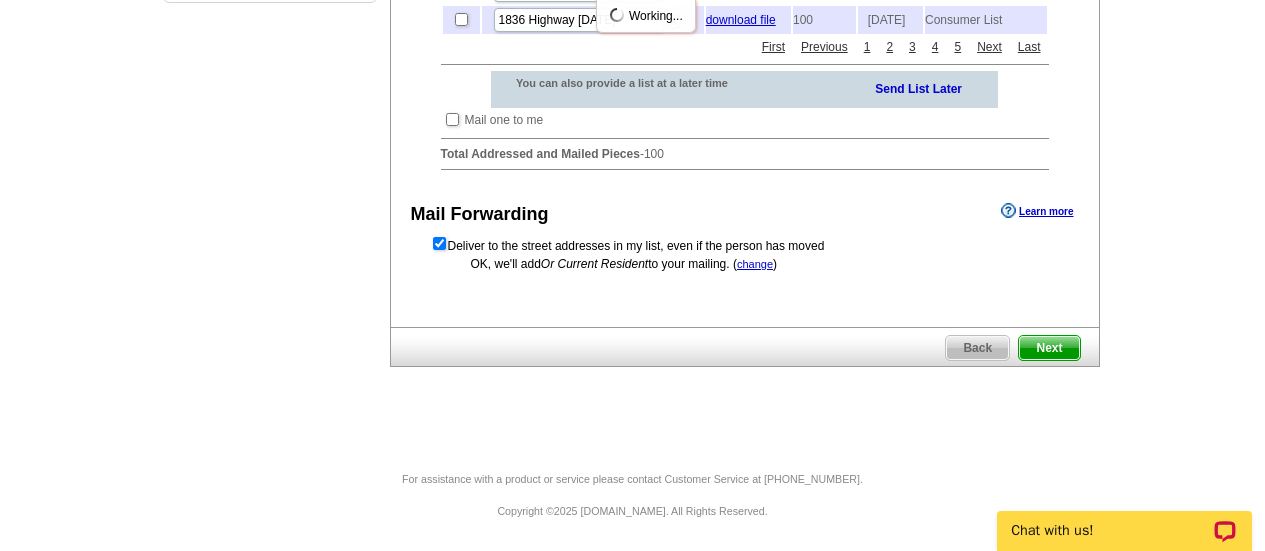 click on "Next" at bounding box center (1049, 348) 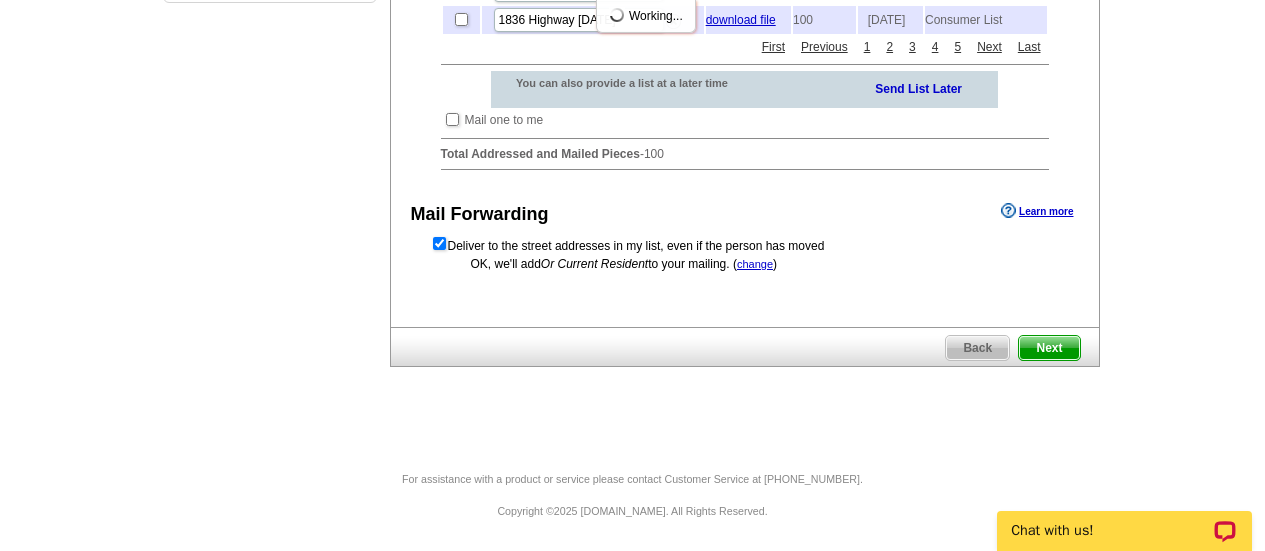 scroll, scrollTop: 0, scrollLeft: 0, axis: both 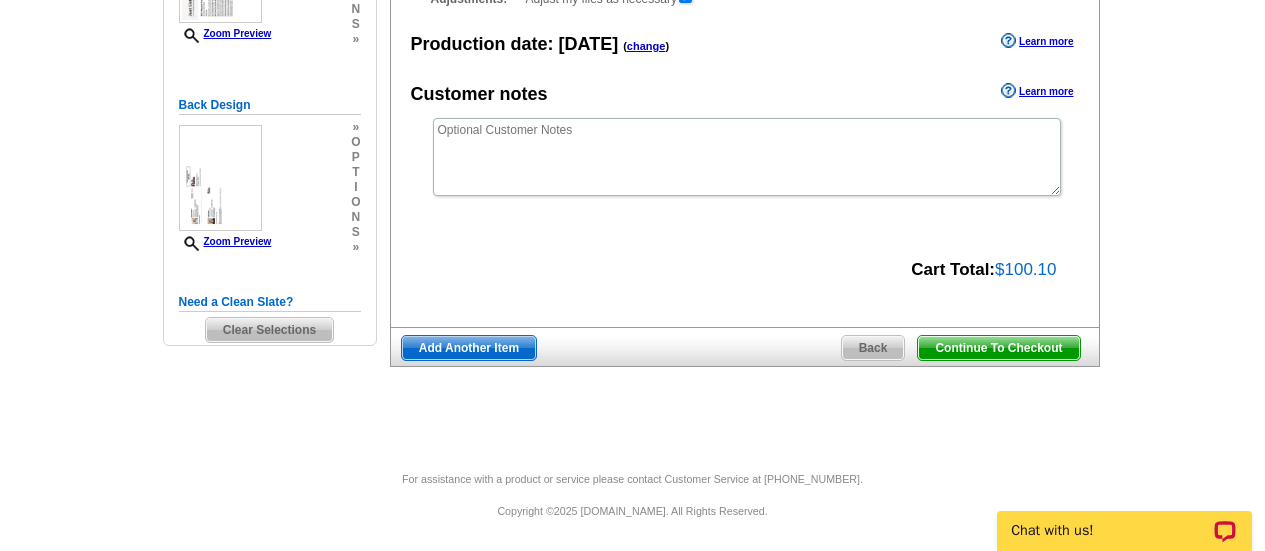 click on "Continue To Checkout" at bounding box center (998, 348) 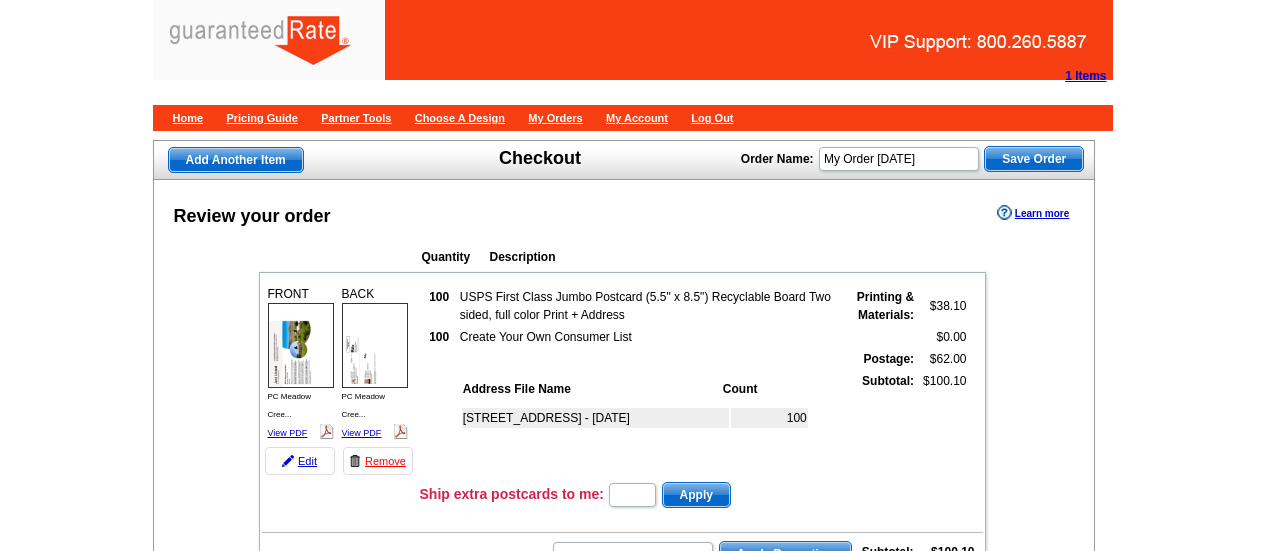 scroll, scrollTop: 0, scrollLeft: 0, axis: both 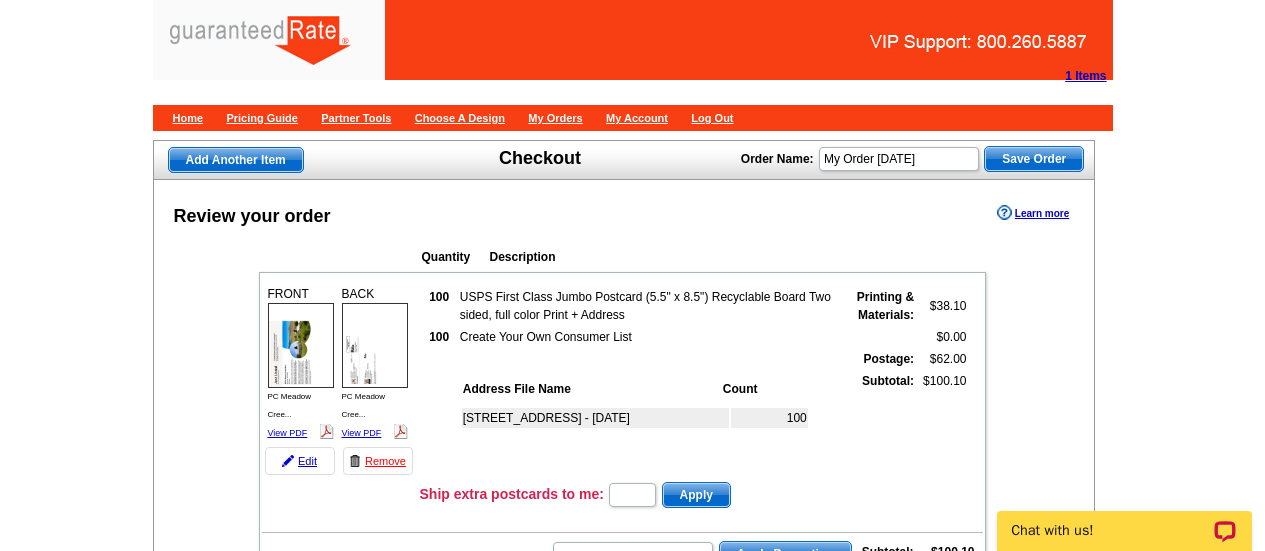 click on "BACK
PC Meadow Cree...
View PDF" at bounding box center [375, 363] 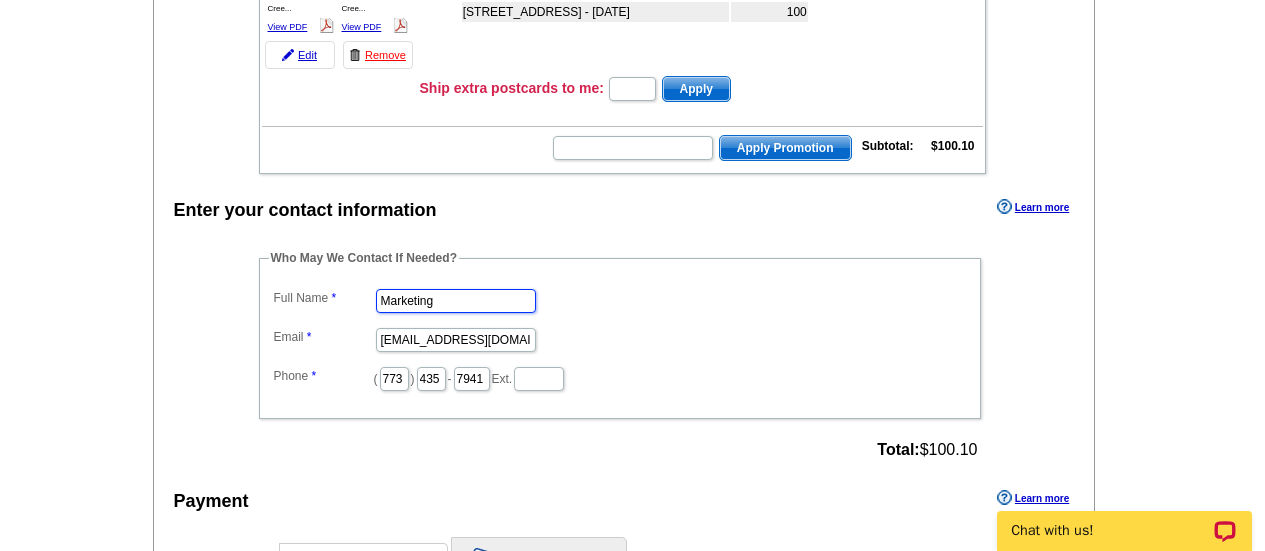 click on "Marketing" at bounding box center [456, 301] 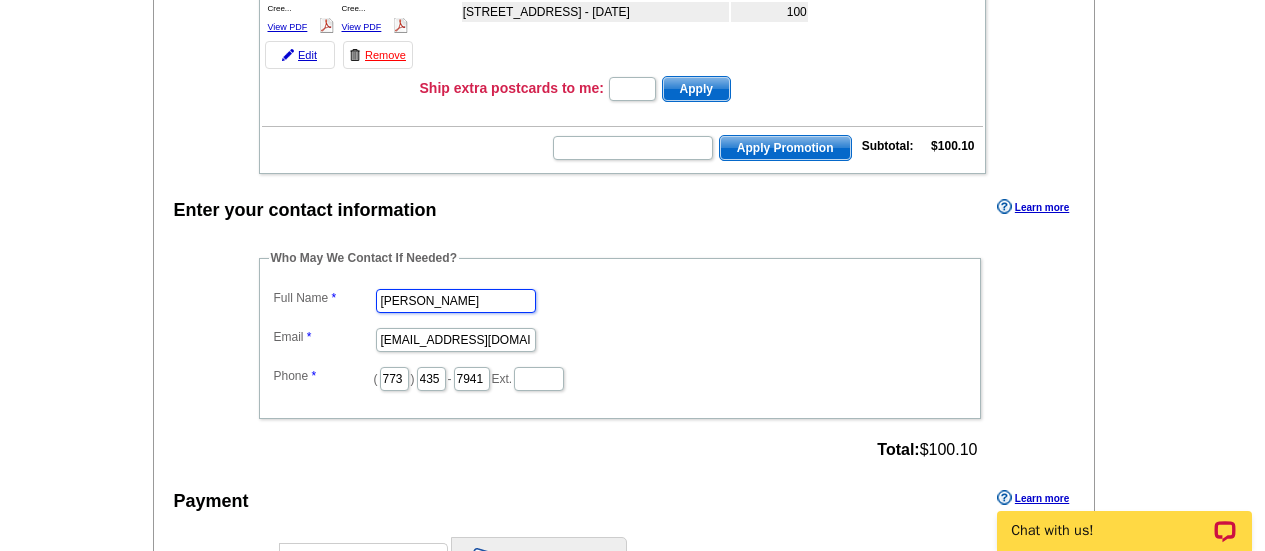 type on "Steve Waniewski" 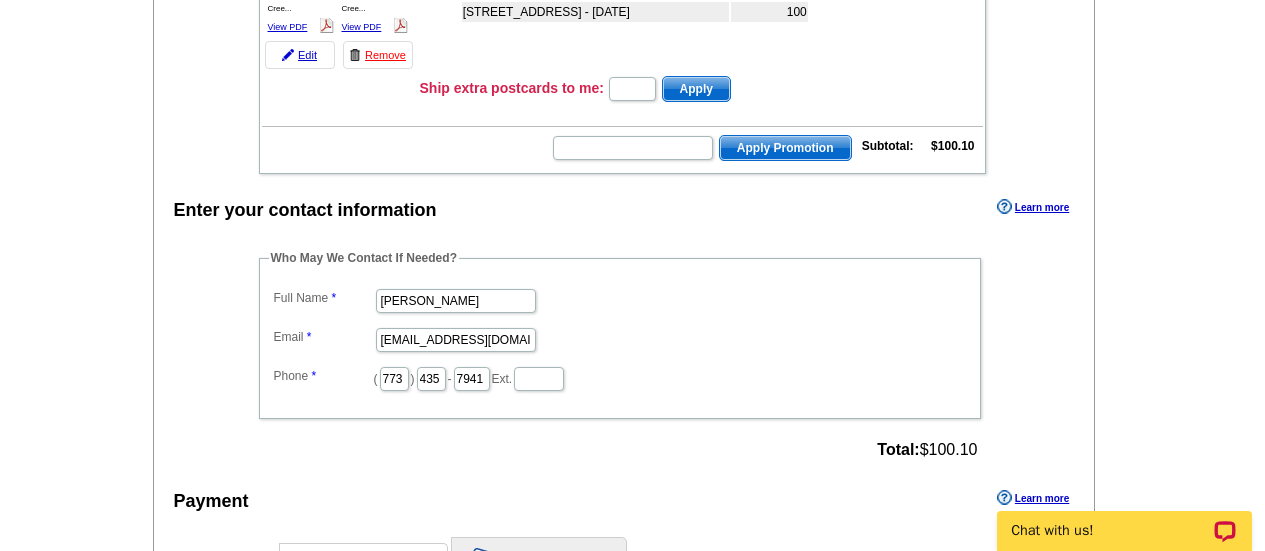 click on "[EMAIL_ADDRESS][DOMAIN_NAME]" at bounding box center (620, 338) 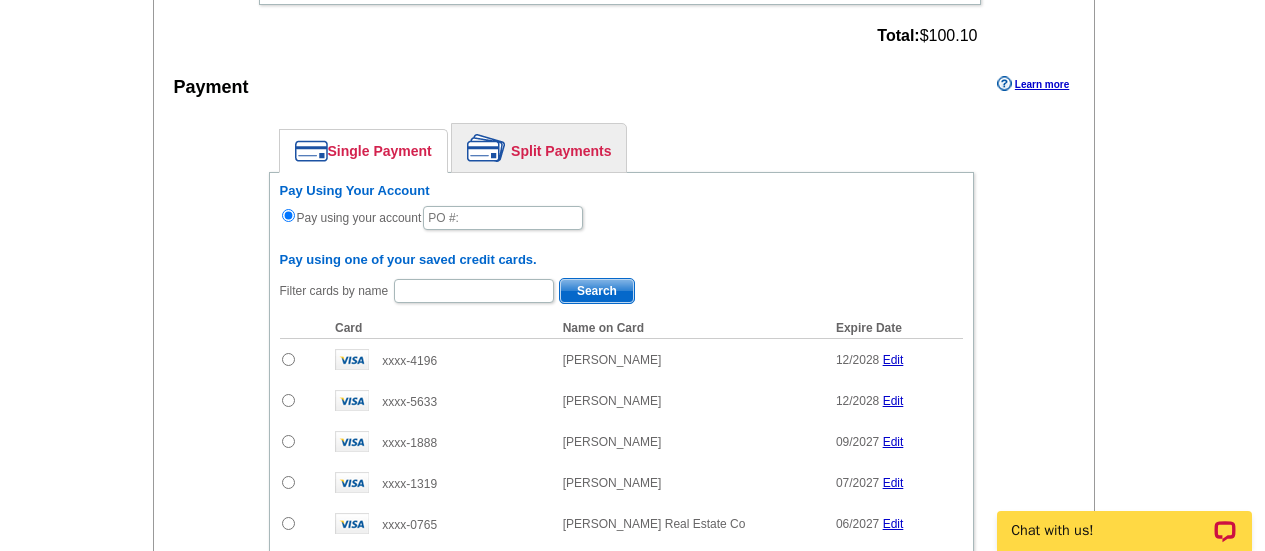 scroll, scrollTop: 821, scrollLeft: 0, axis: vertical 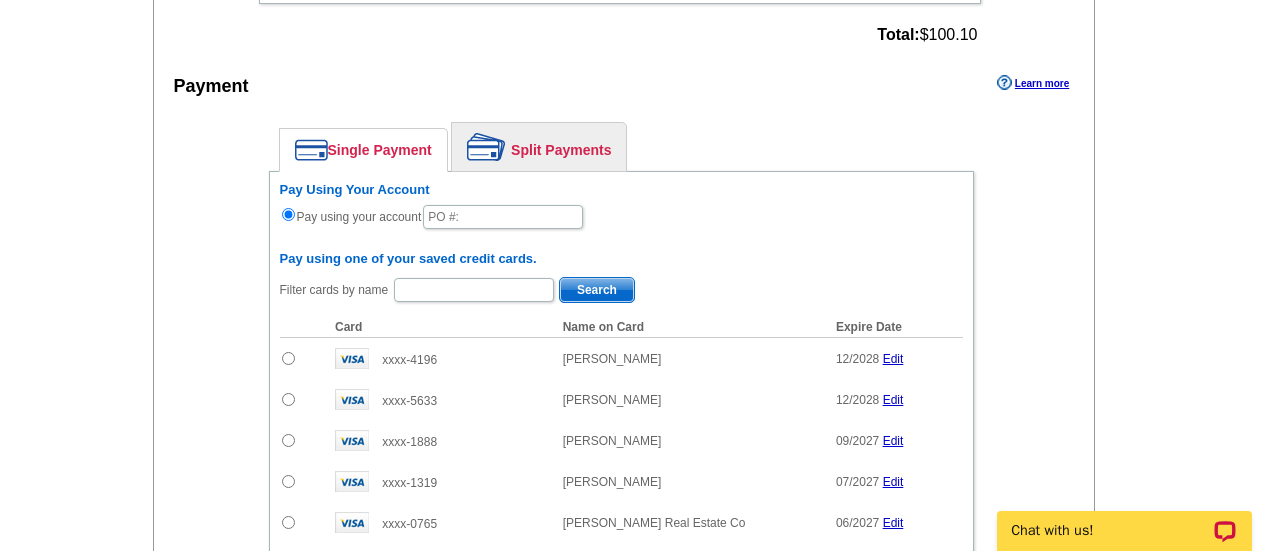 click on "Split Payments" at bounding box center (539, 147) 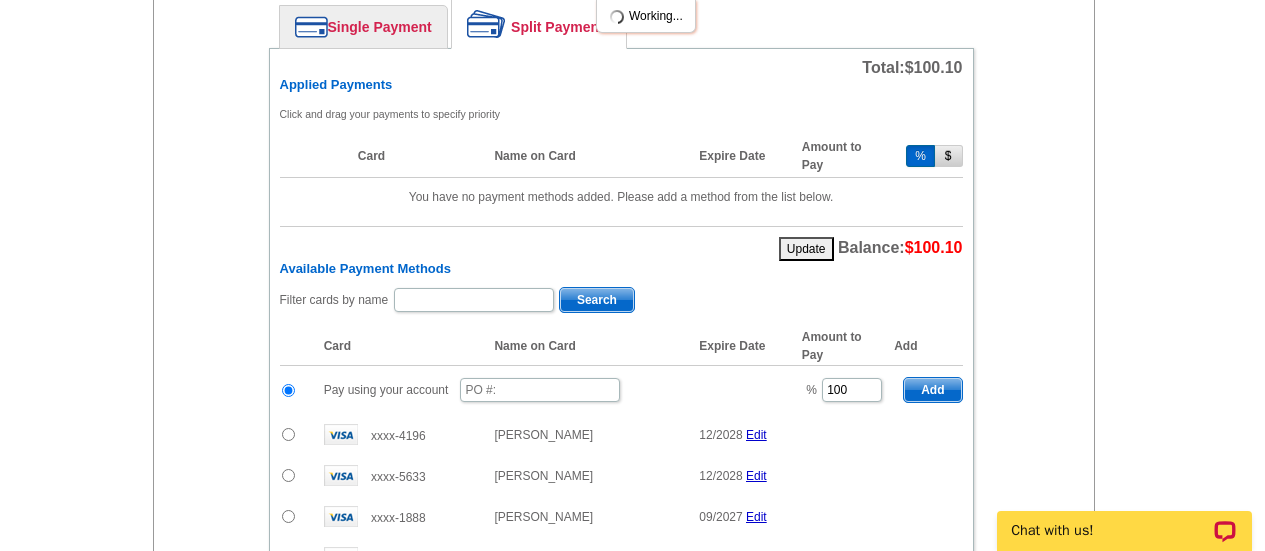 scroll, scrollTop: 945, scrollLeft: 0, axis: vertical 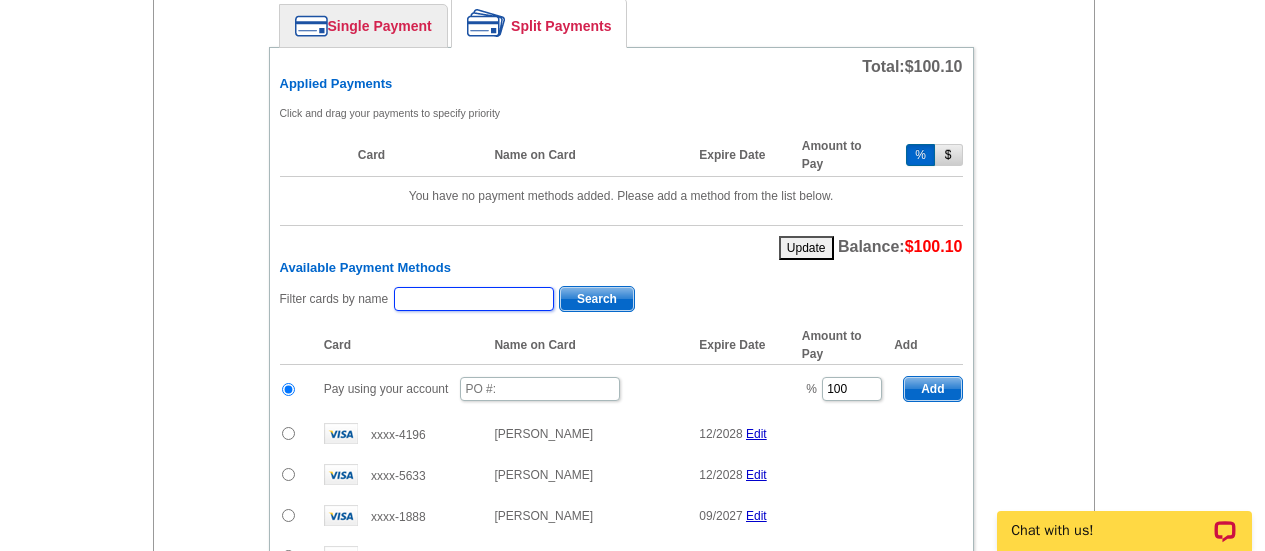 click at bounding box center [474, 299] 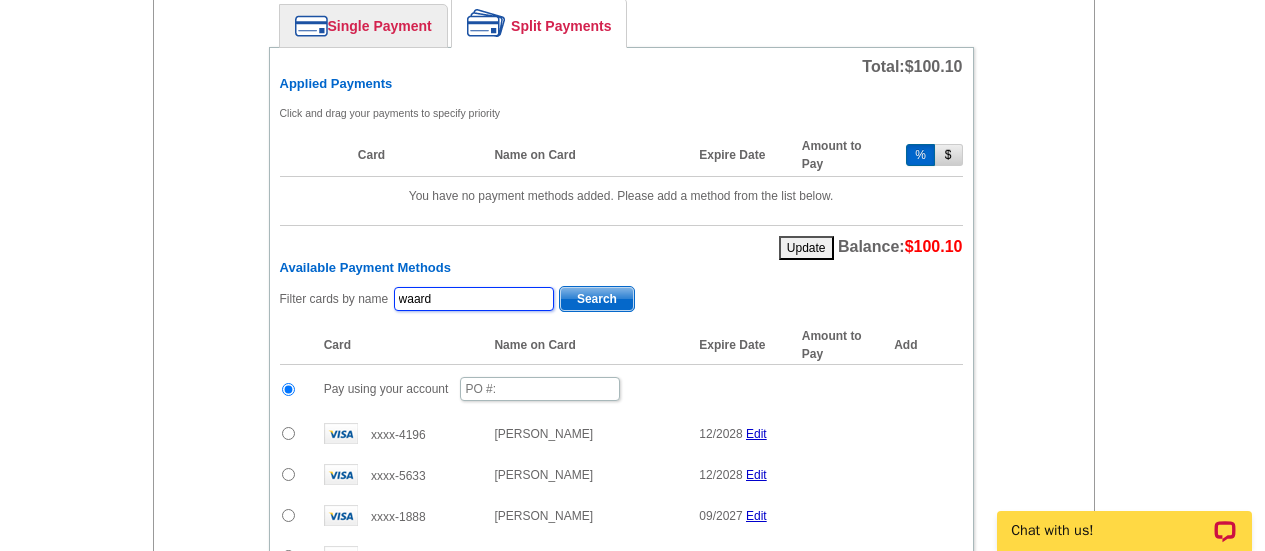 type on "waard" 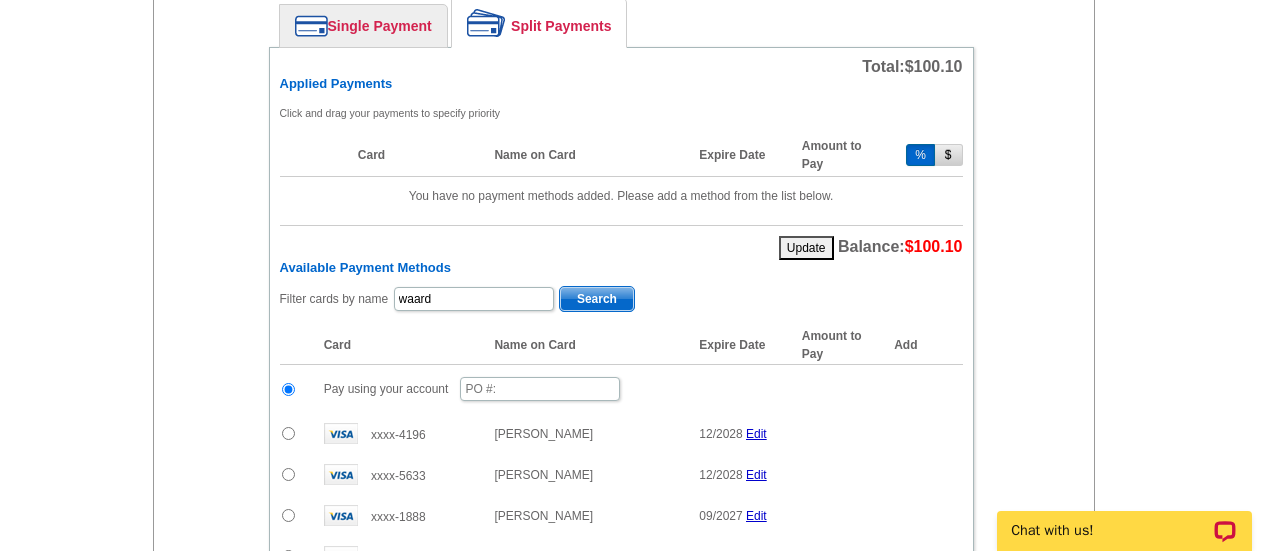 click on "Search" at bounding box center (597, 299) 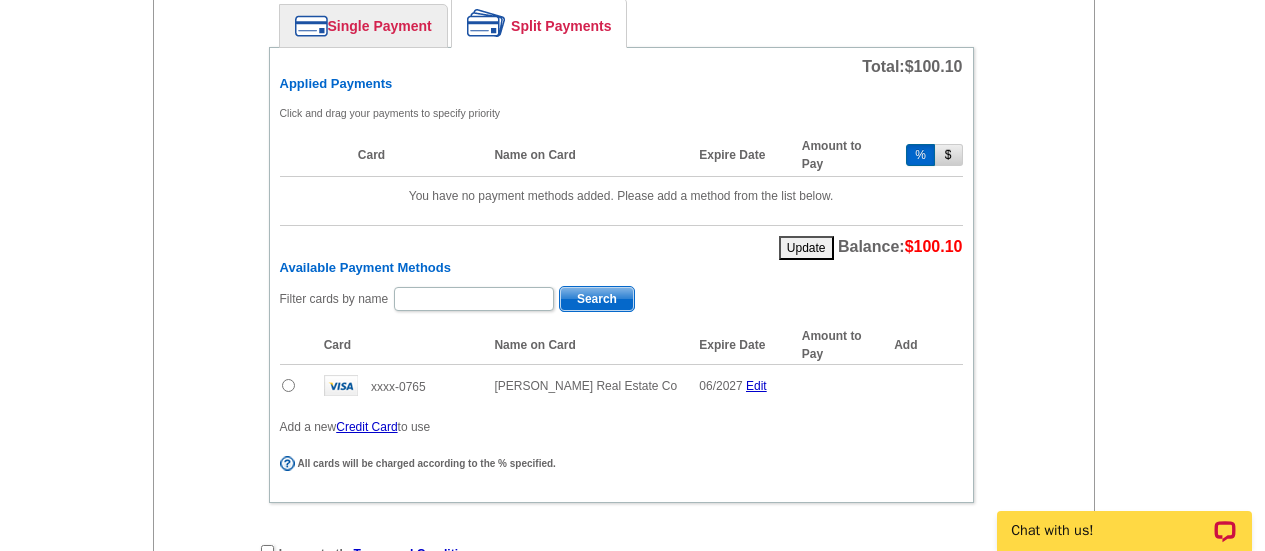 click at bounding box center (288, 385) 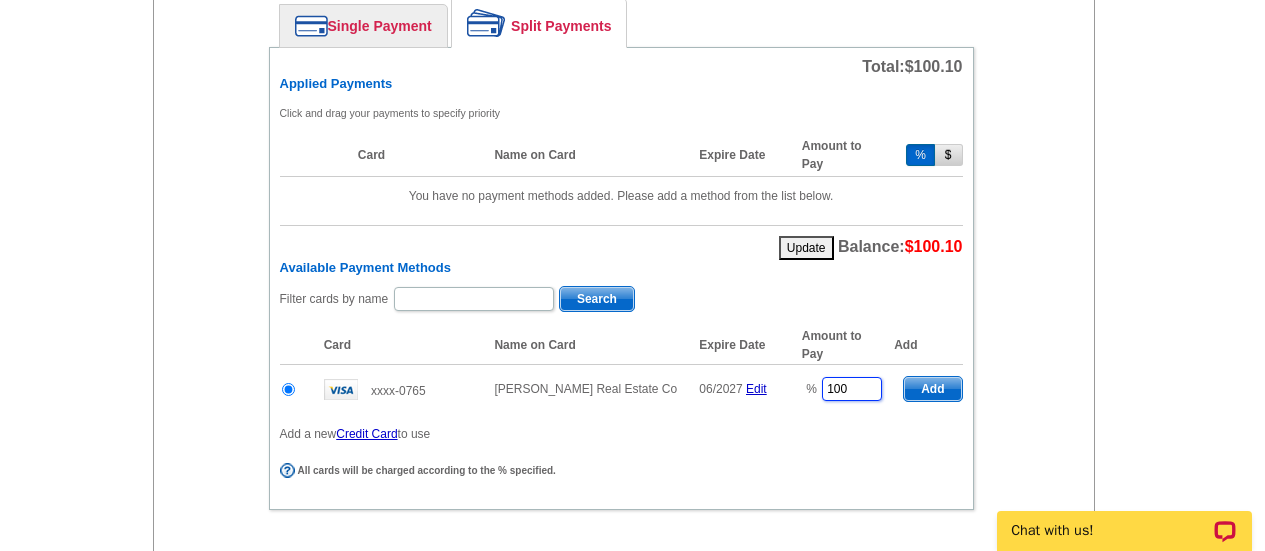 drag, startPoint x: 837, startPoint y: 387, endPoint x: 783, endPoint y: 401, distance: 55.7853 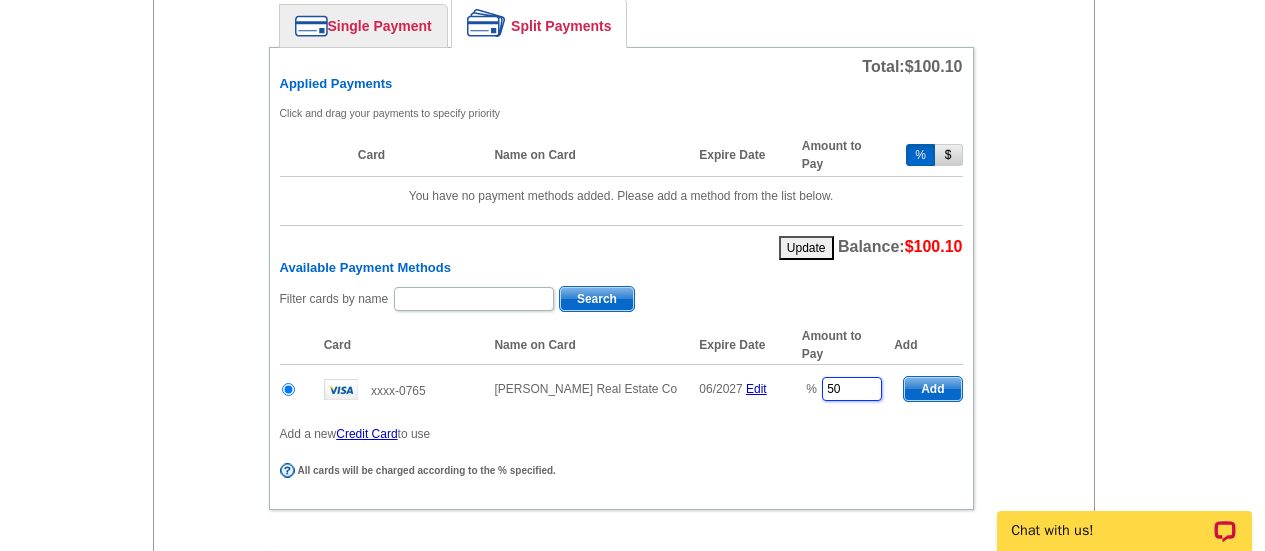 type on "50" 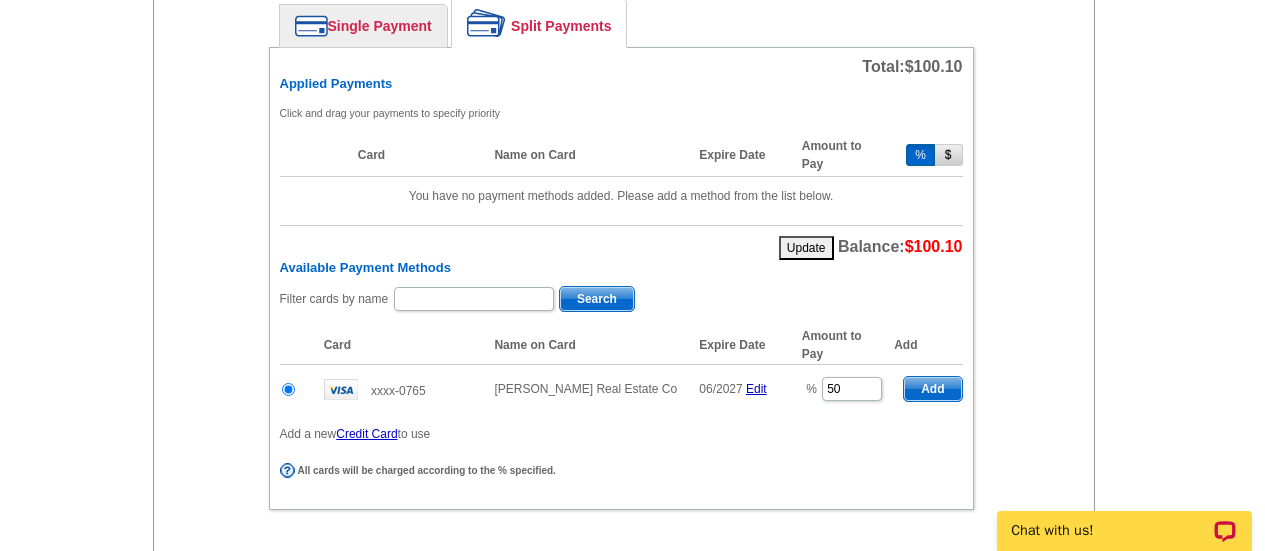 click on "Add" at bounding box center [932, 389] 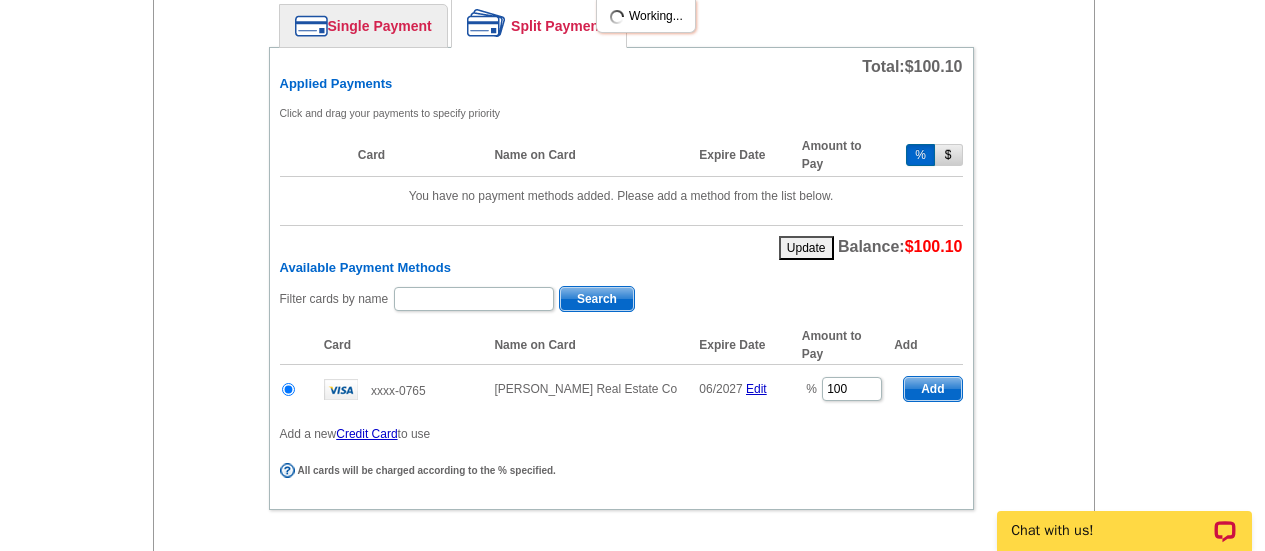 radio on "false" 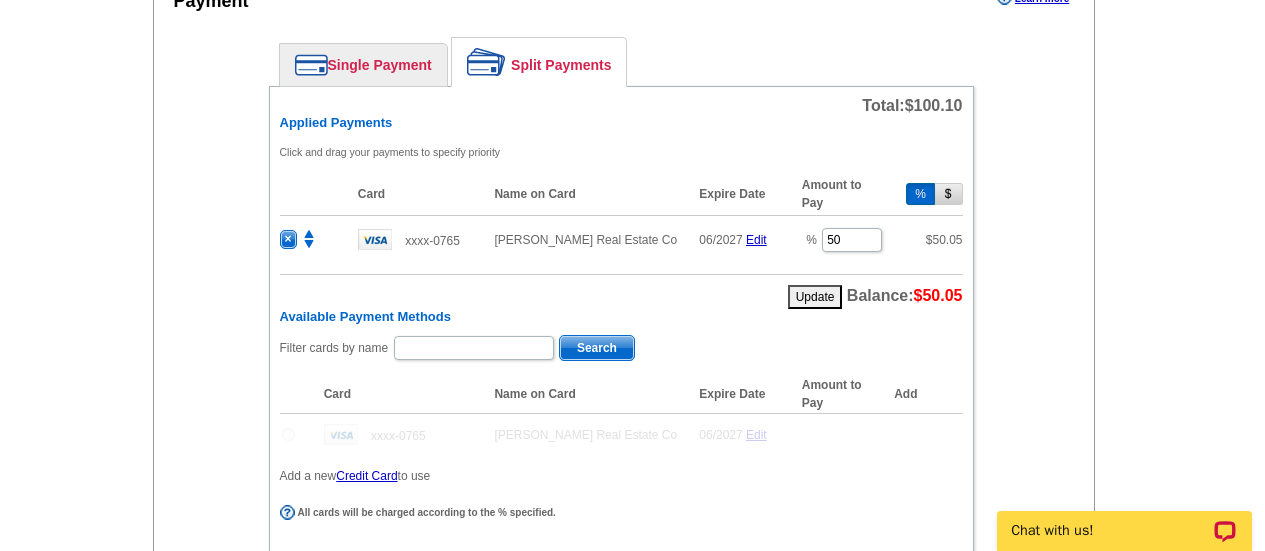scroll, scrollTop: 907, scrollLeft: 0, axis: vertical 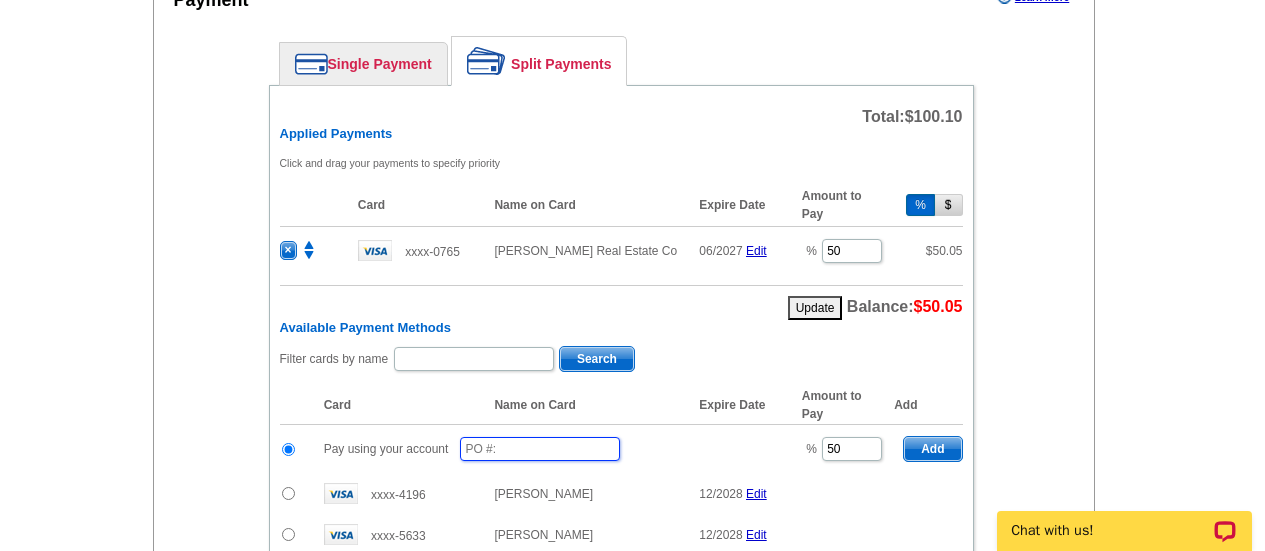 click at bounding box center (540, 449) 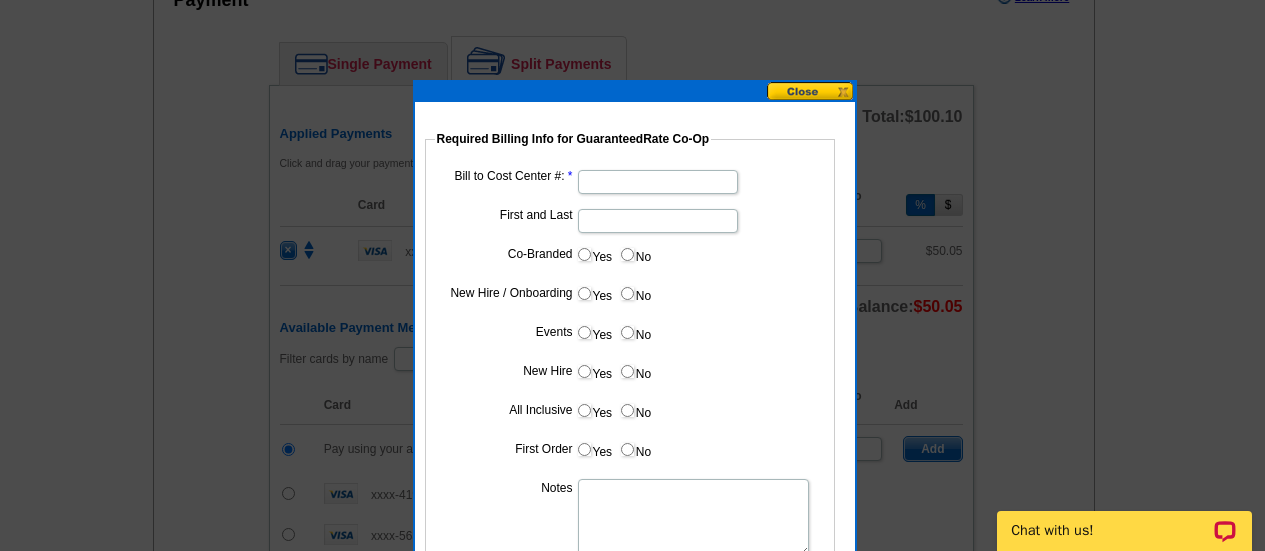 type on "07252025_408_SW" 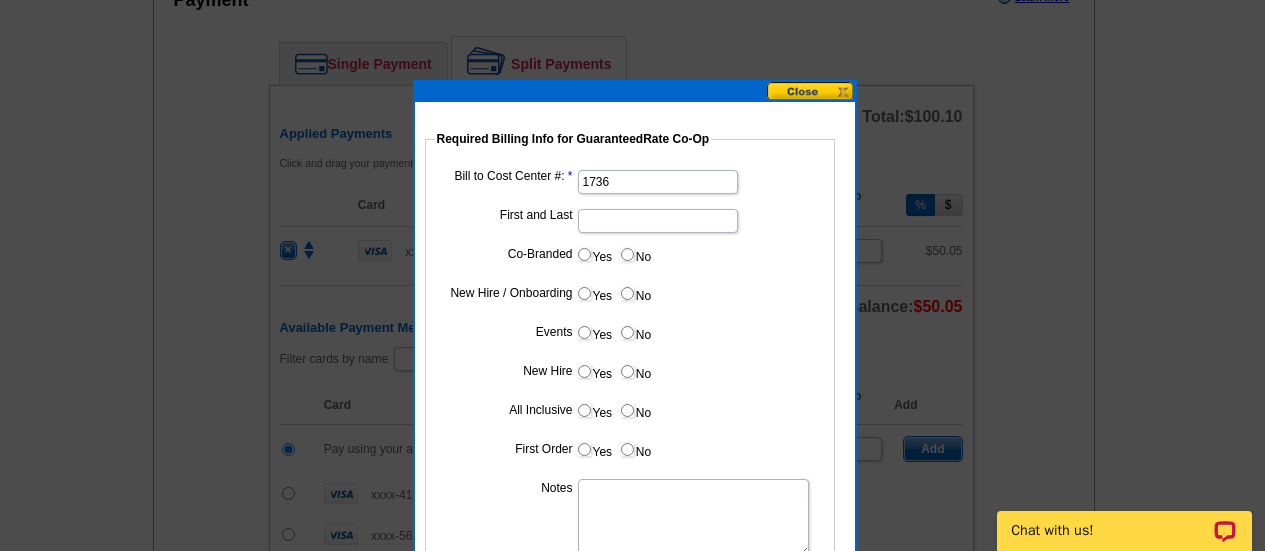 type on "1736" 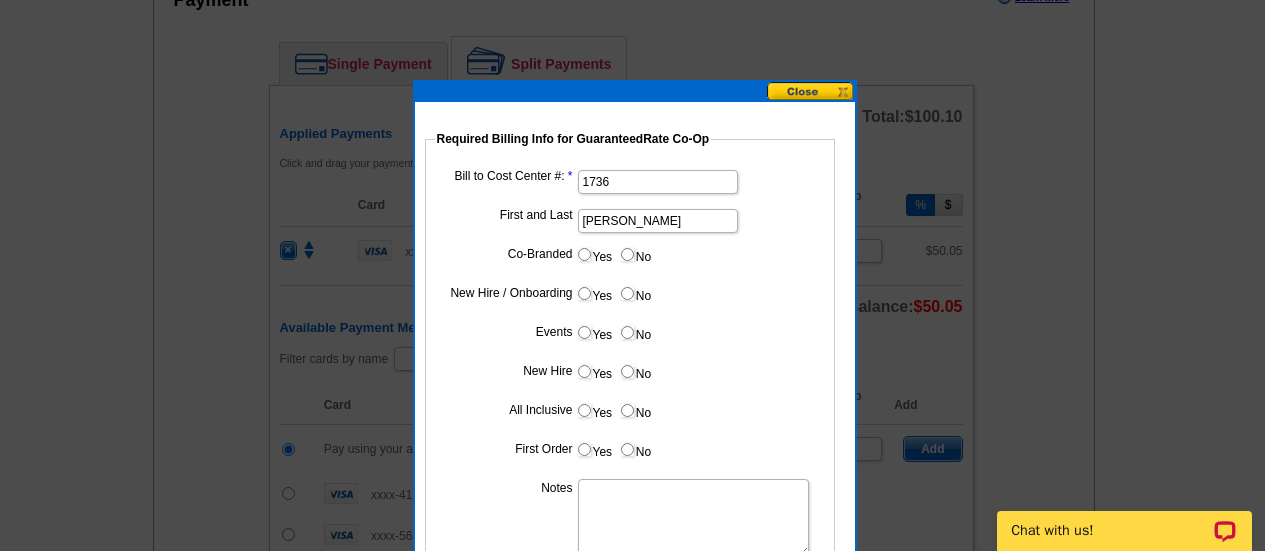 type on "[PERSON_NAME]" 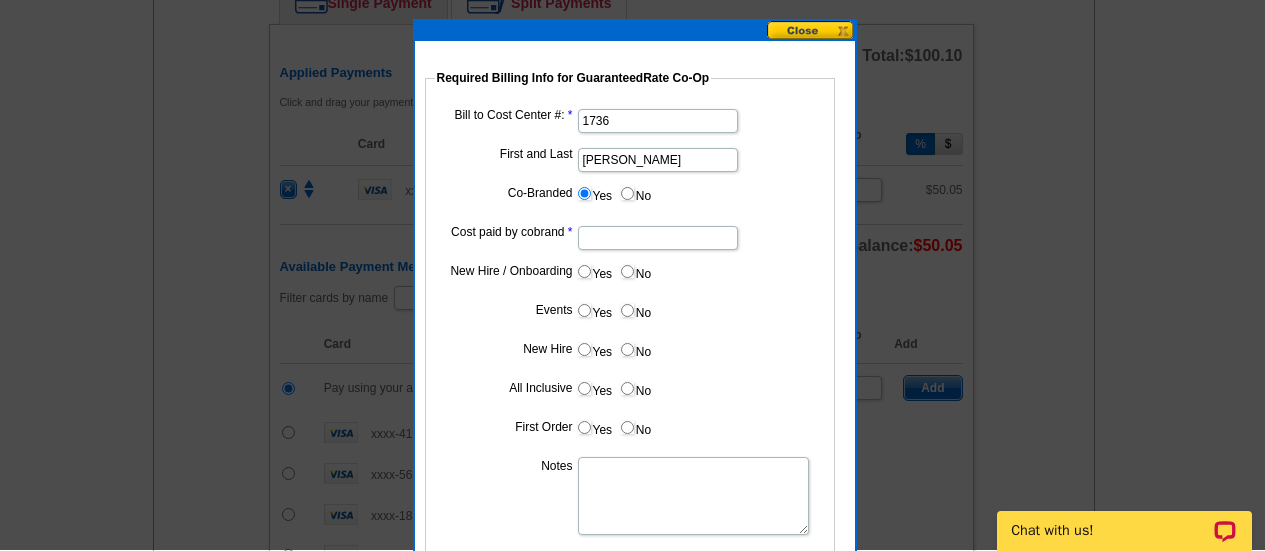 scroll, scrollTop: 969, scrollLeft: 0, axis: vertical 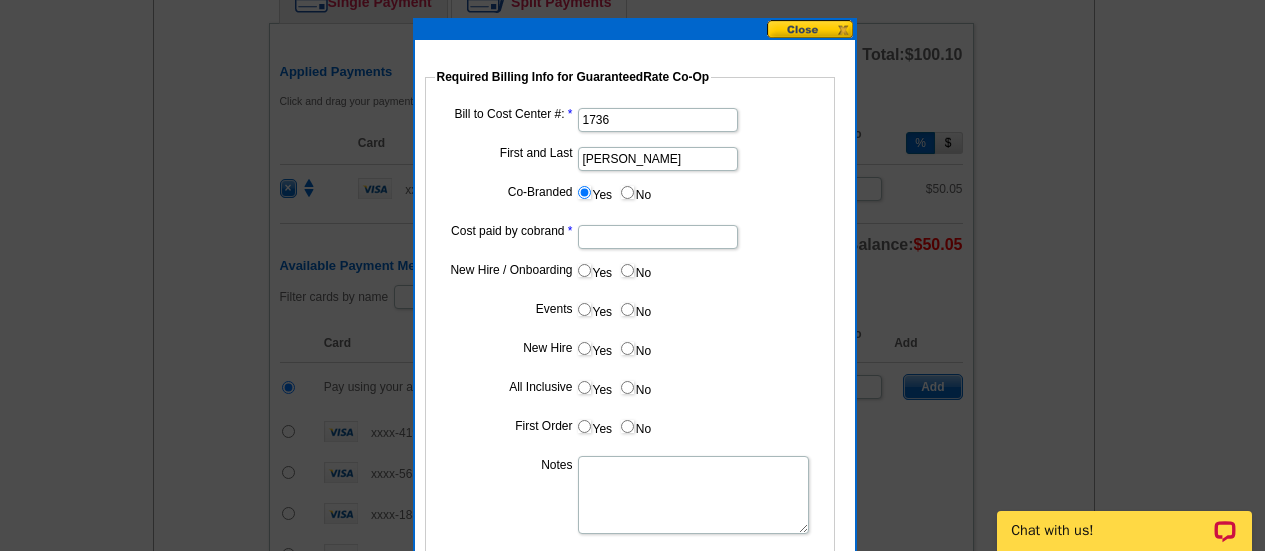 click on "Cost paid by cobrand" at bounding box center (658, 237) 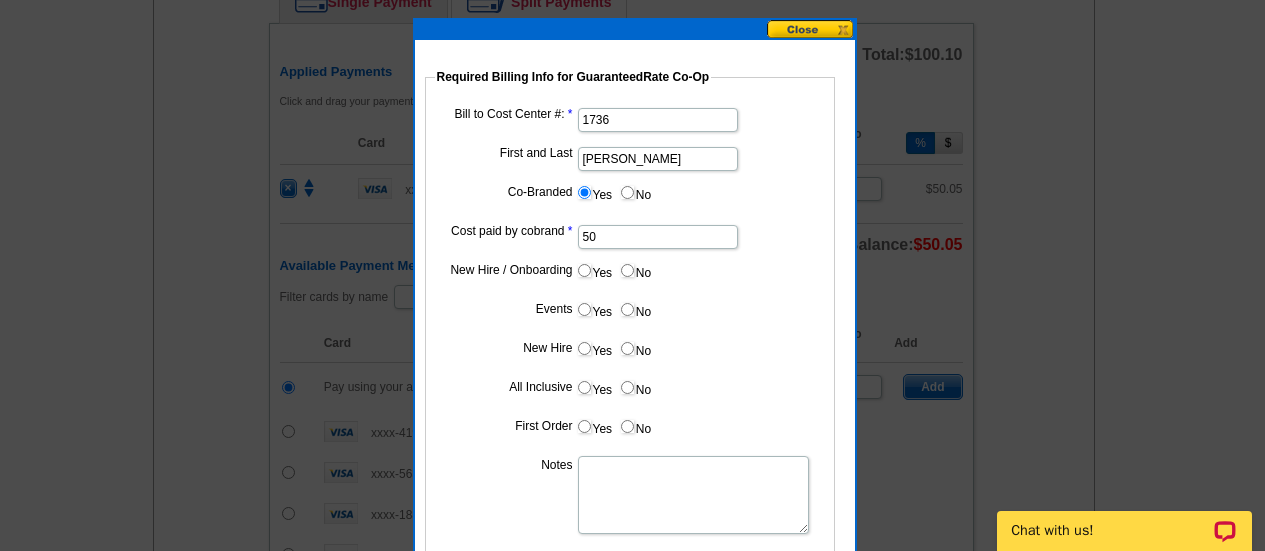 scroll, scrollTop: 1029, scrollLeft: 0, axis: vertical 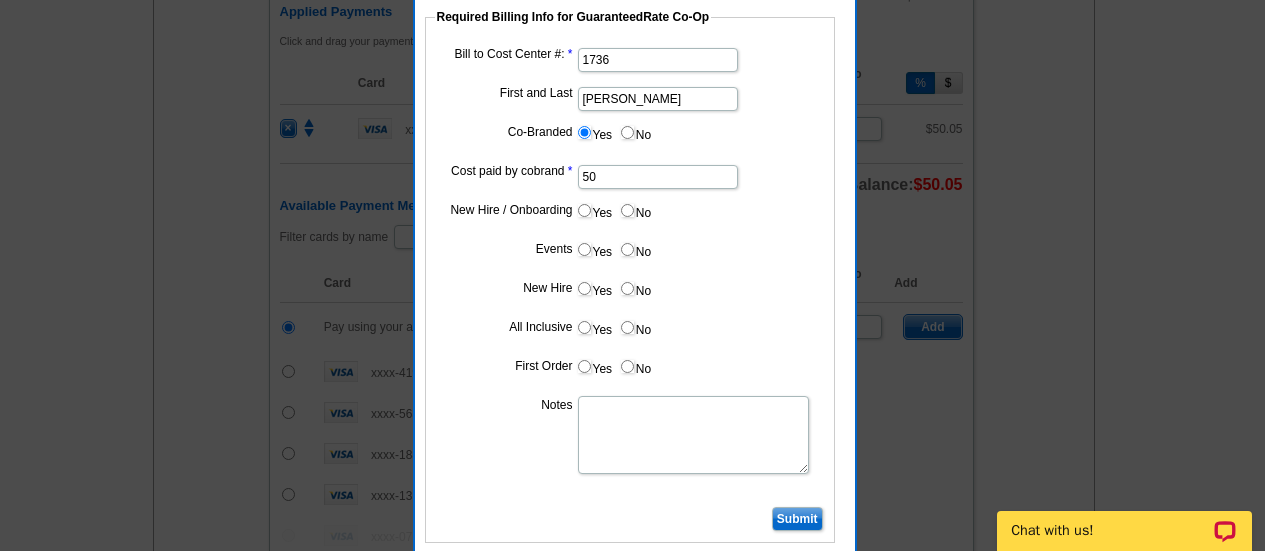 click on "No" at bounding box center (627, 210) 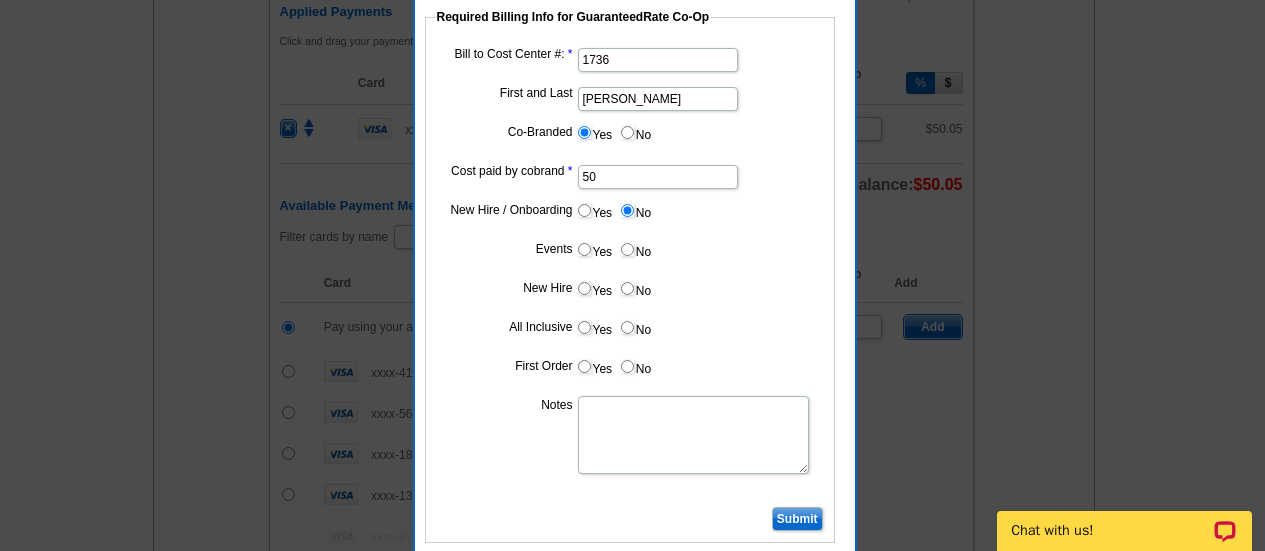 click on "No" at bounding box center [627, 249] 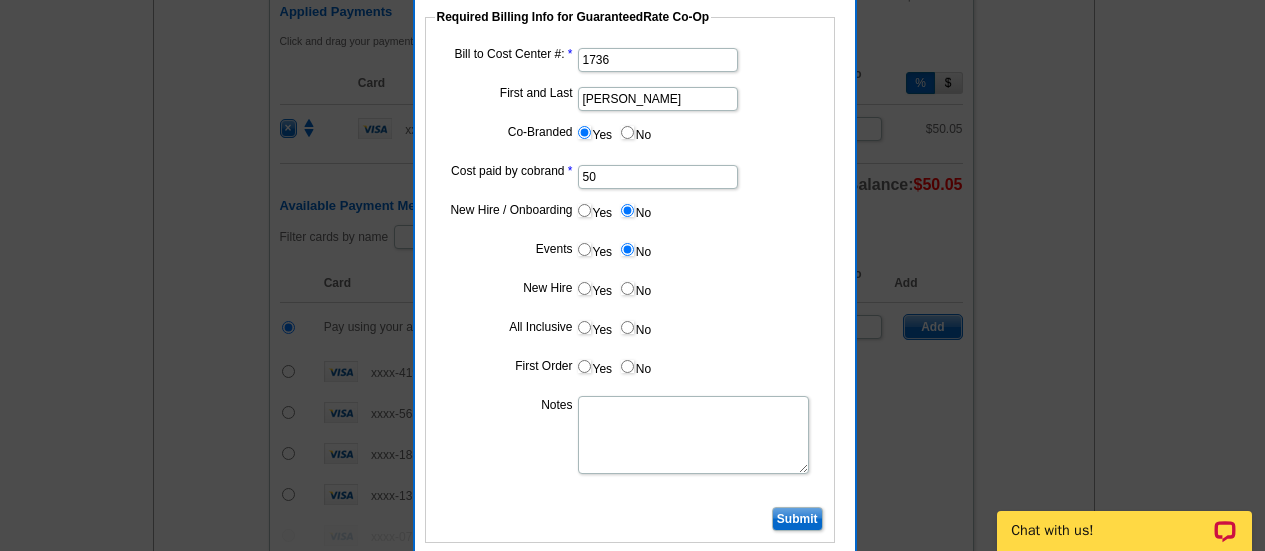 click on "No" at bounding box center [627, 288] 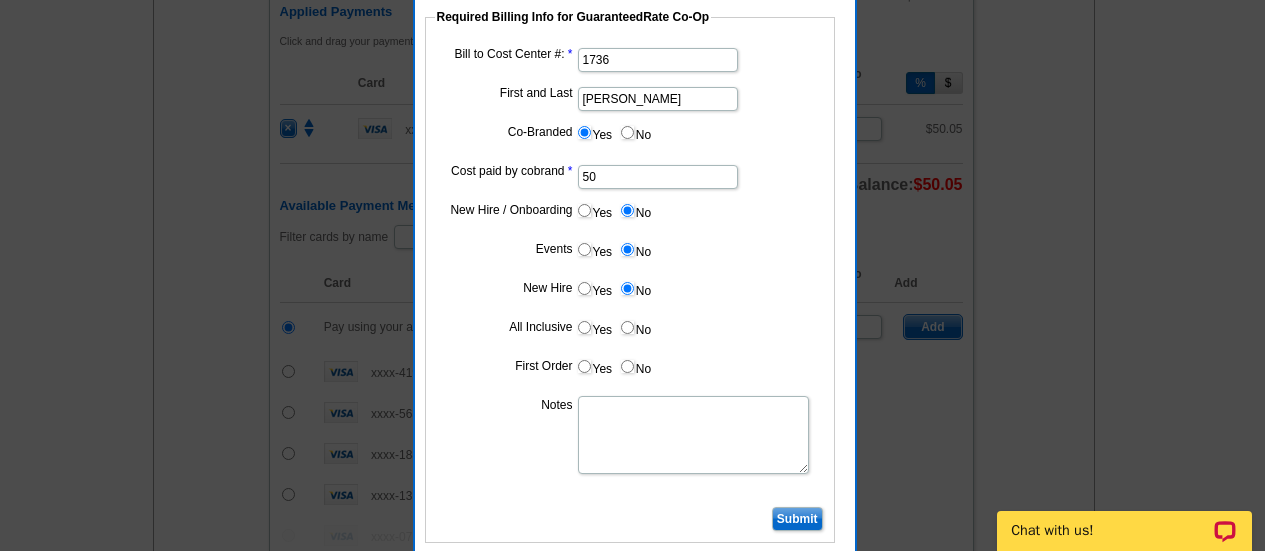 click on "No" at bounding box center (627, 327) 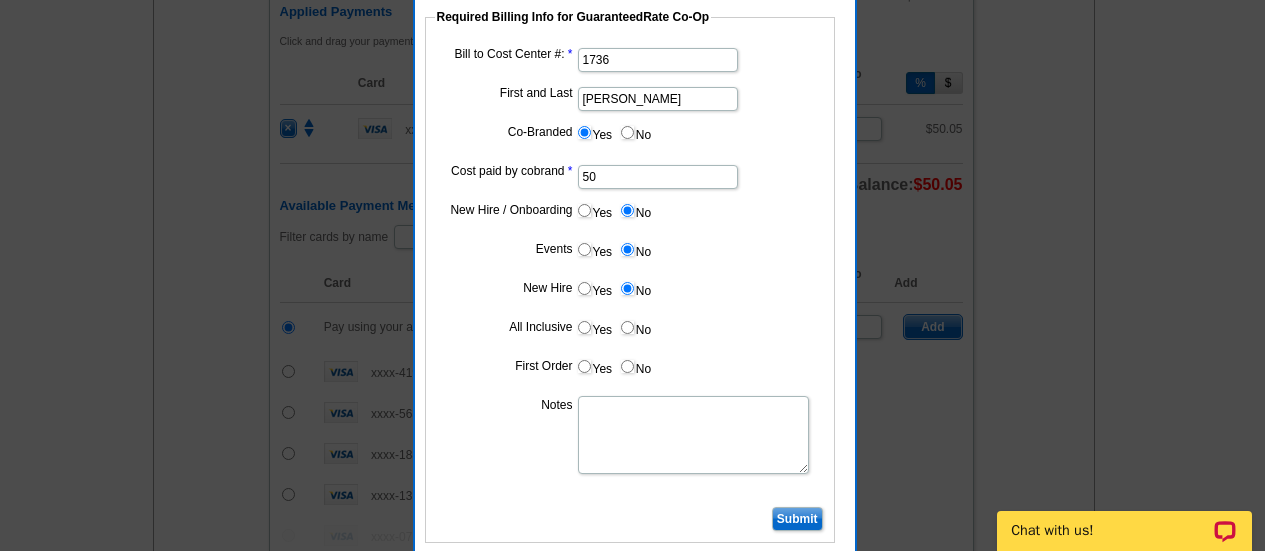 radio on "true" 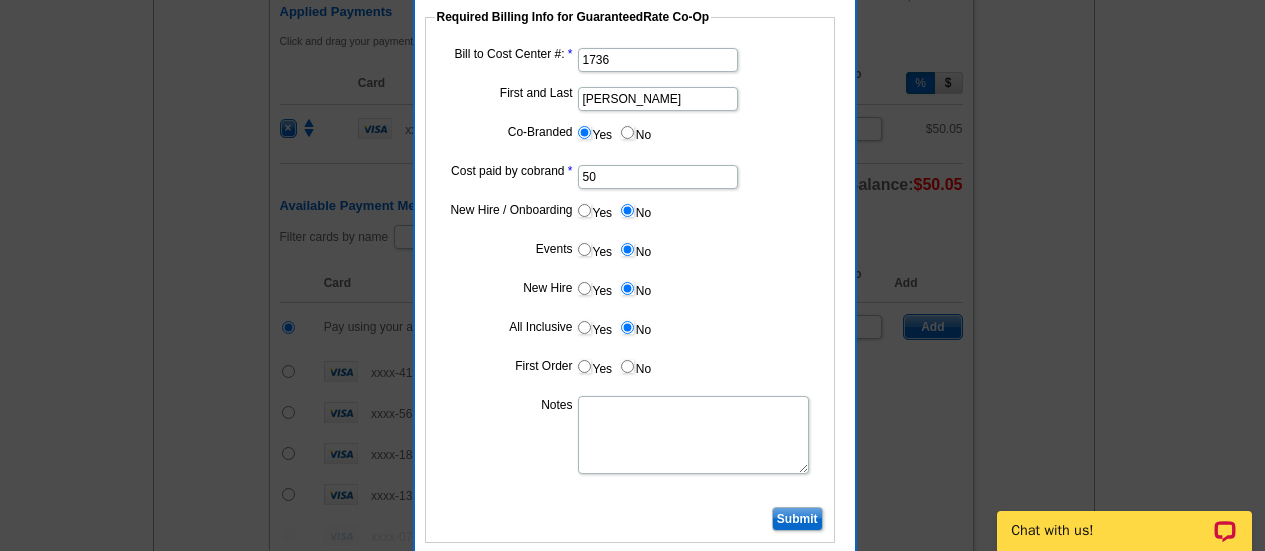click on "No" at bounding box center [627, 366] 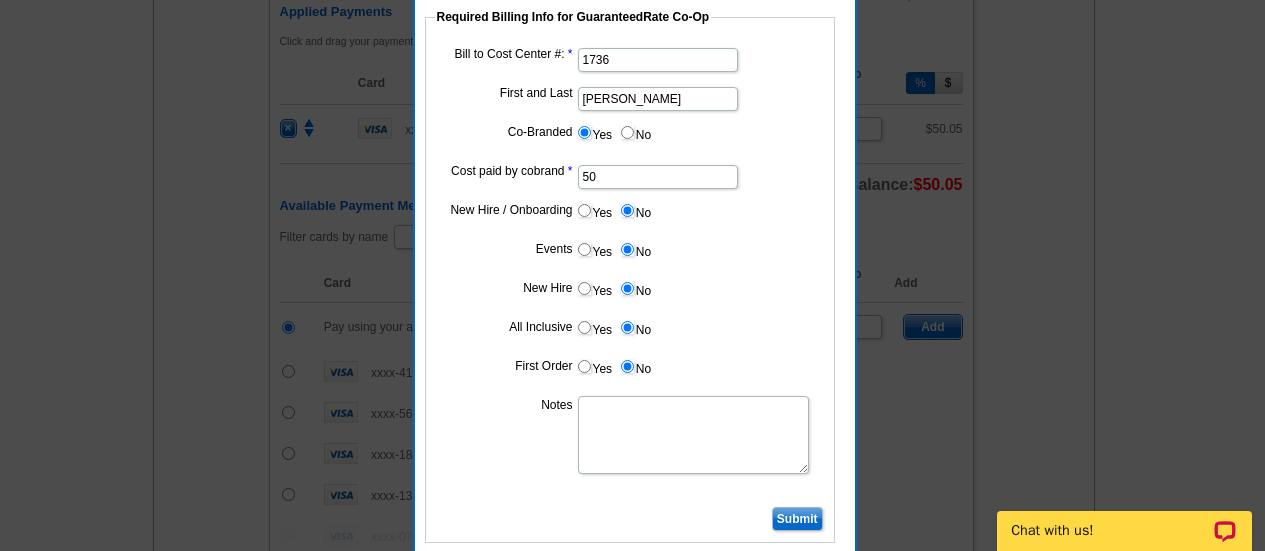 click on "Notes" at bounding box center (693, 435) 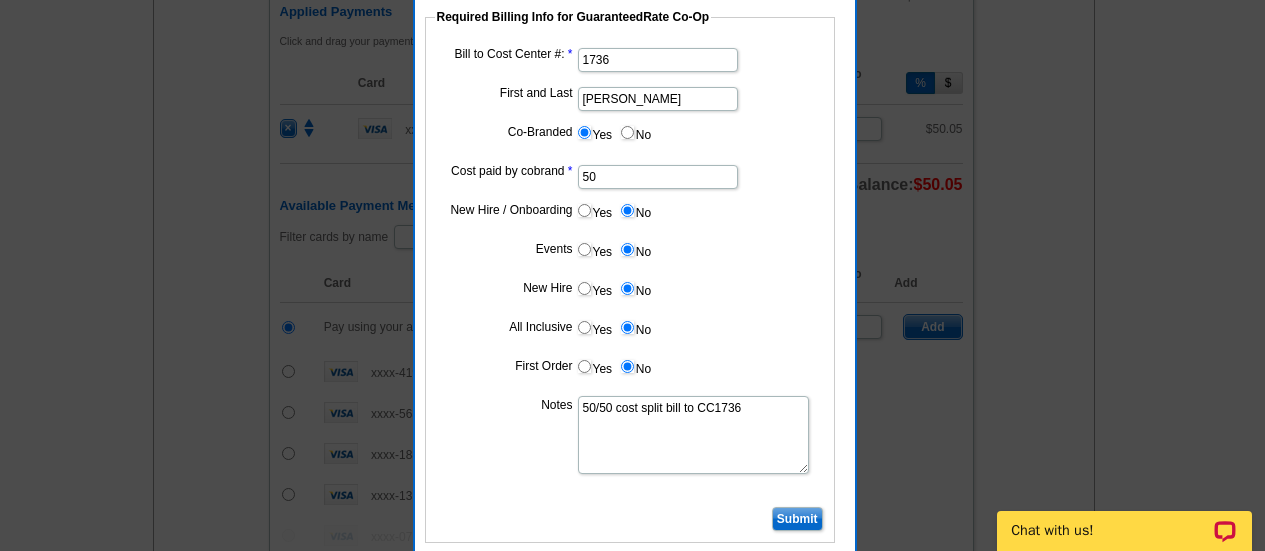 type on "50/50 cost split bill to CC1736" 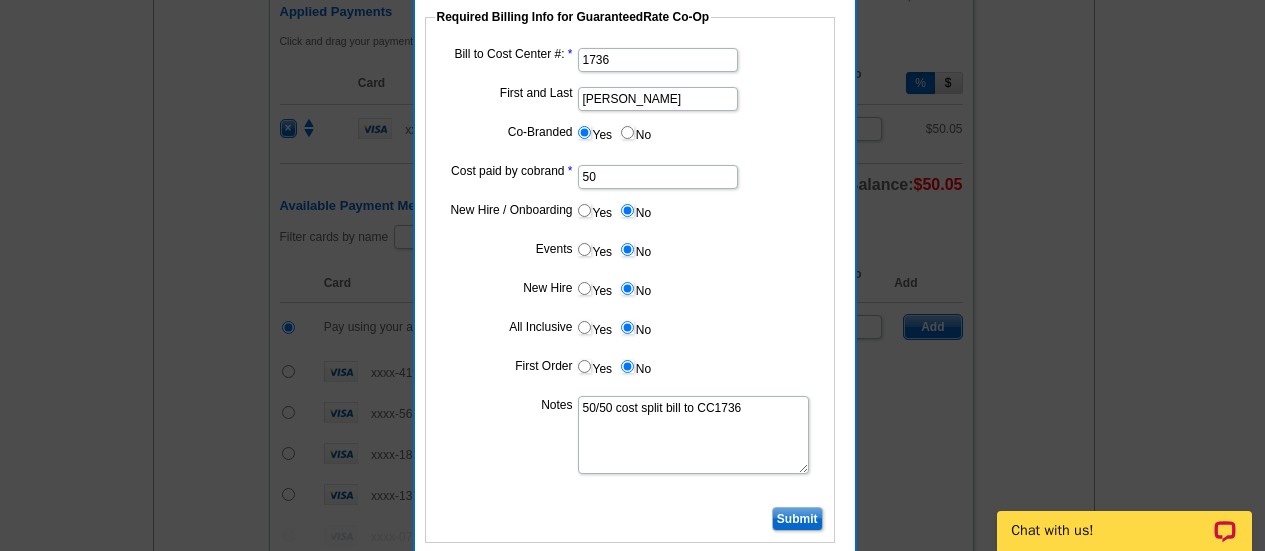 click on "Submit" at bounding box center (797, 519) 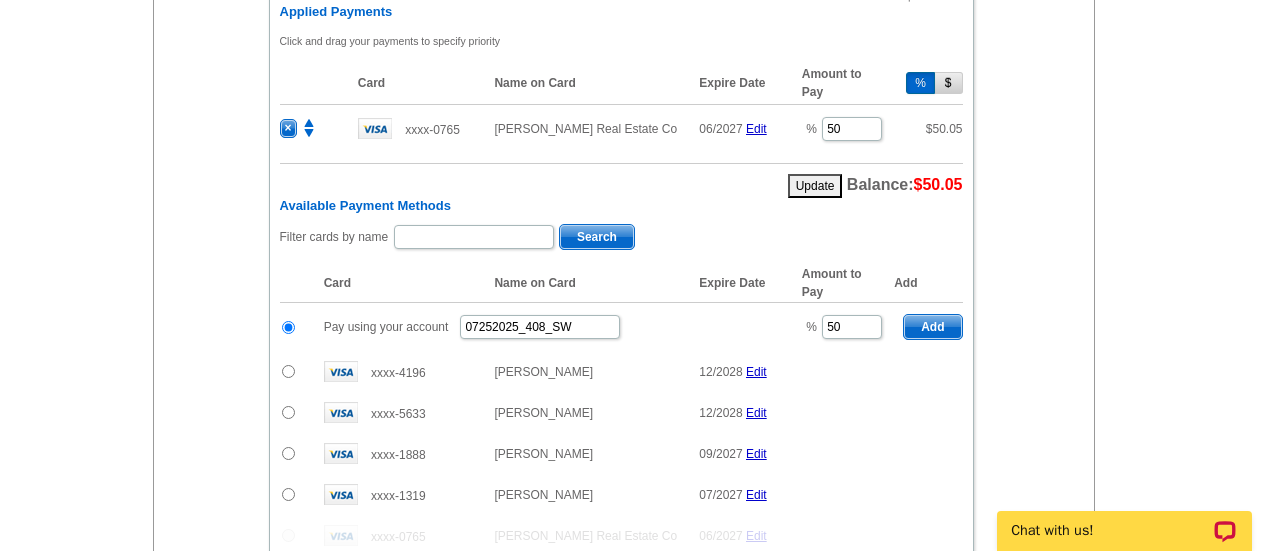 scroll, scrollTop: 1068, scrollLeft: 0, axis: vertical 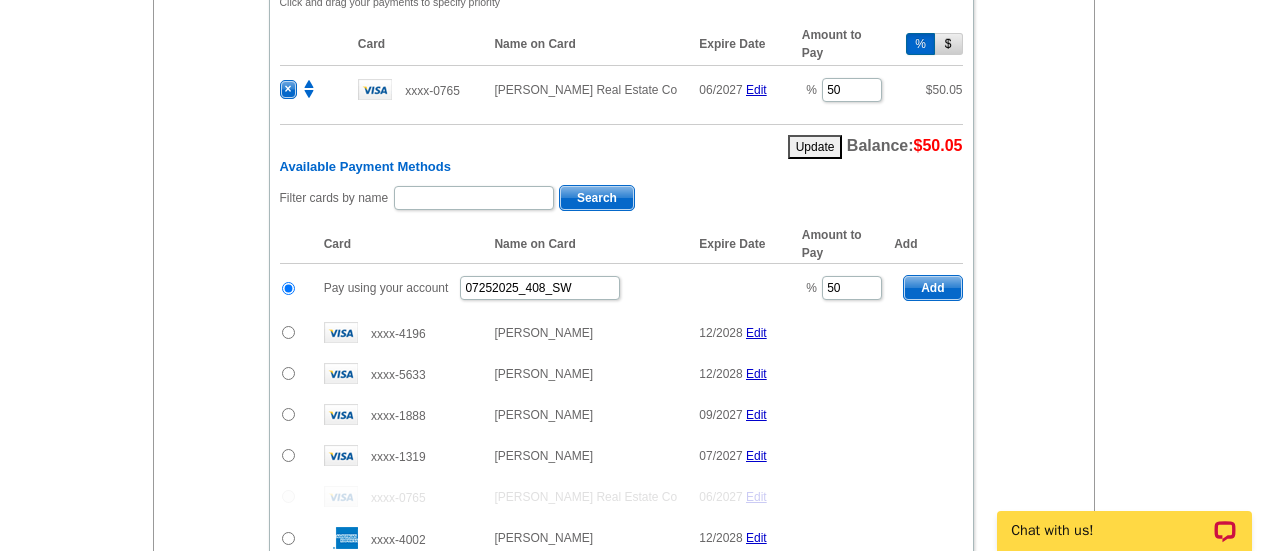 click on "Add" at bounding box center (932, 288) 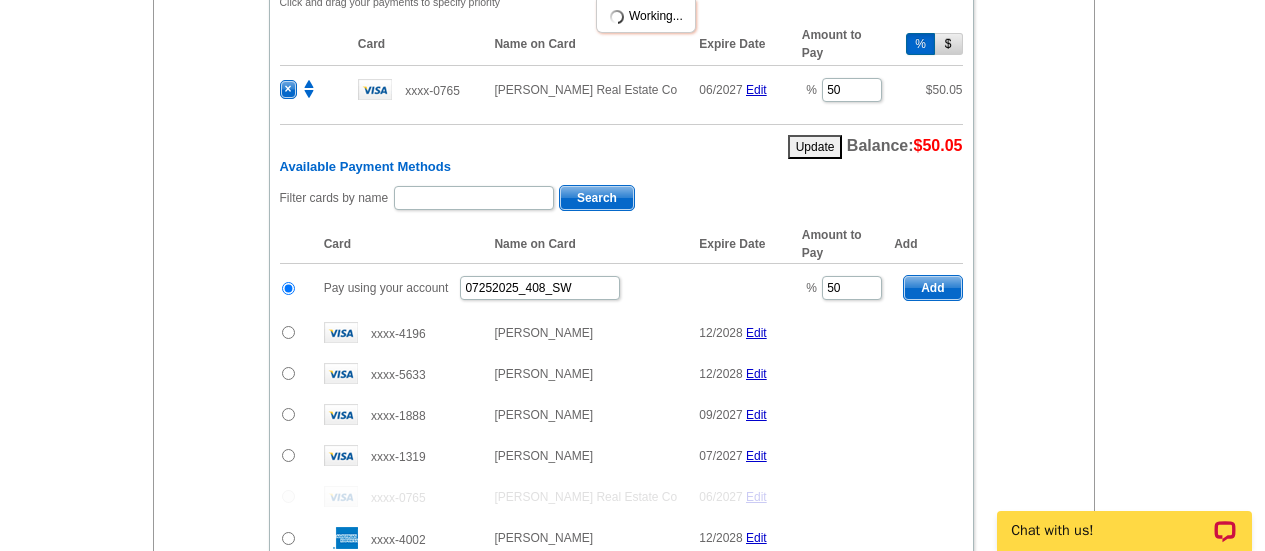 radio on "false" 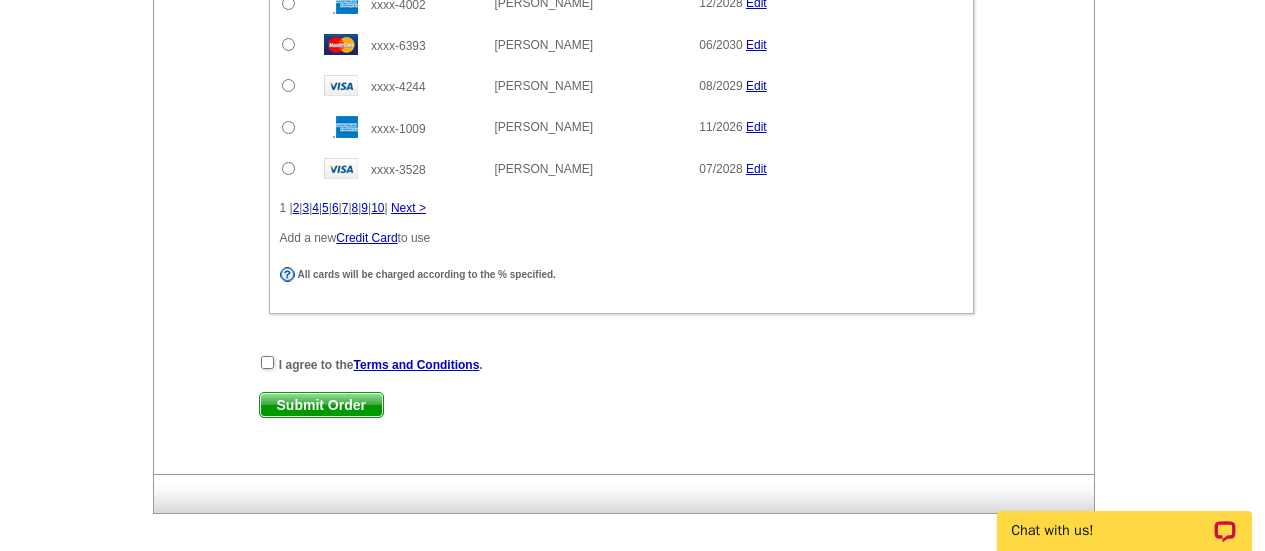 scroll, scrollTop: 1652, scrollLeft: 0, axis: vertical 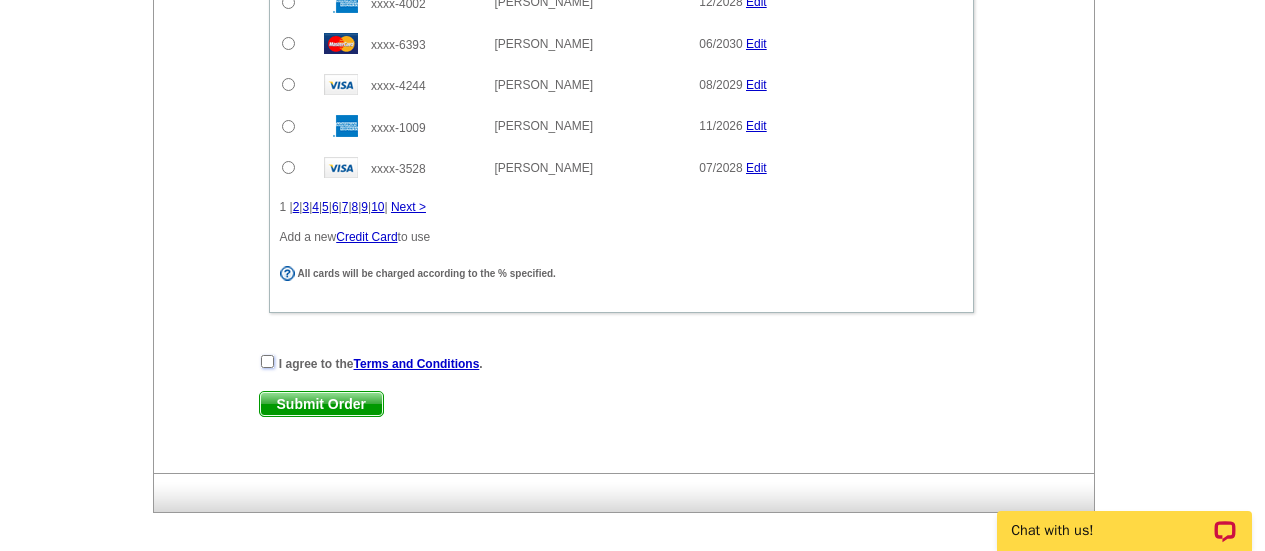 click at bounding box center (267, 361) 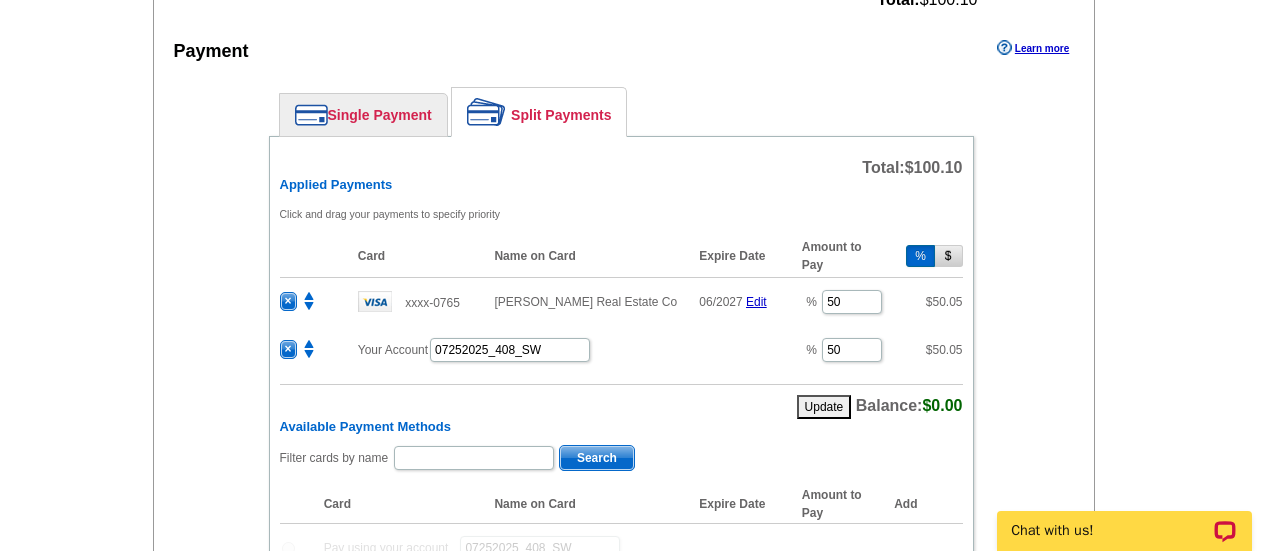 scroll, scrollTop: 855, scrollLeft: 0, axis: vertical 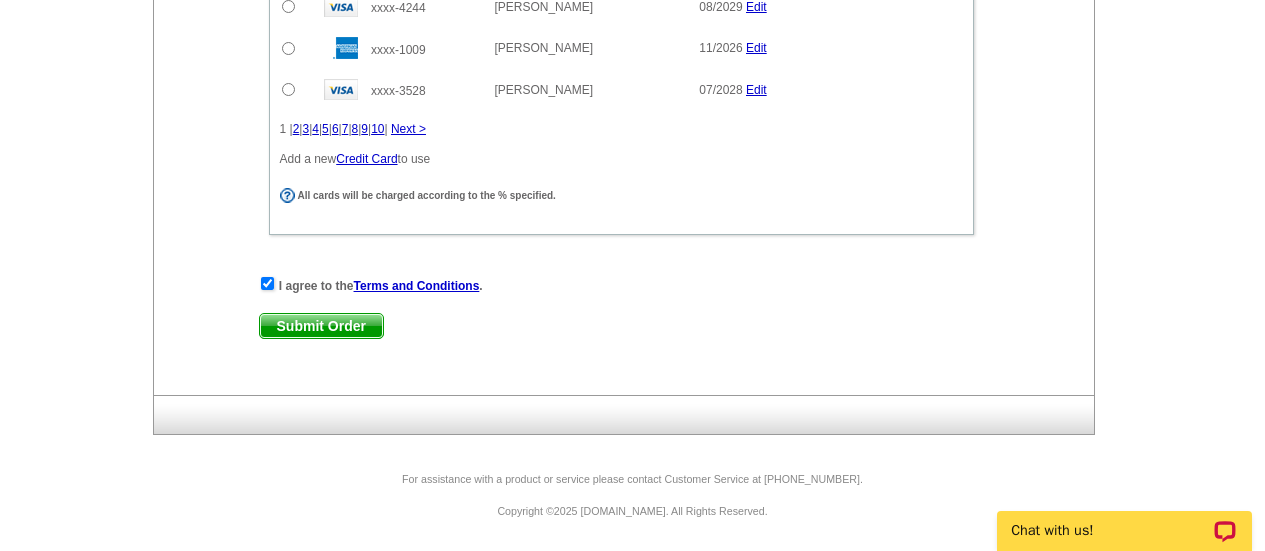 click on "Submit Order" at bounding box center [321, 326] 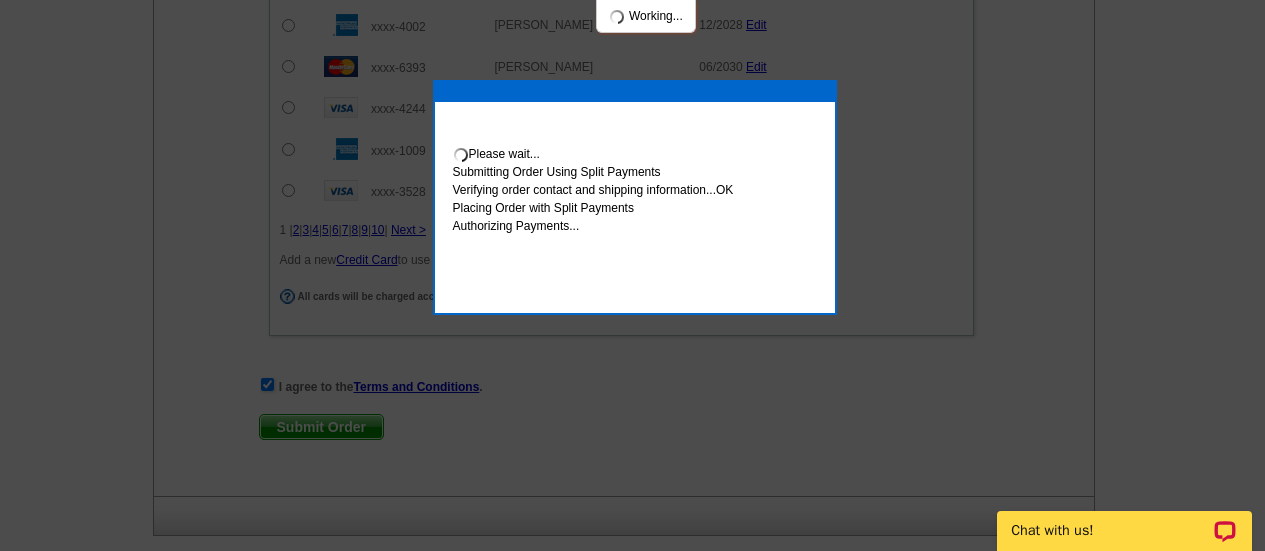 scroll, scrollTop: 1831, scrollLeft: 0, axis: vertical 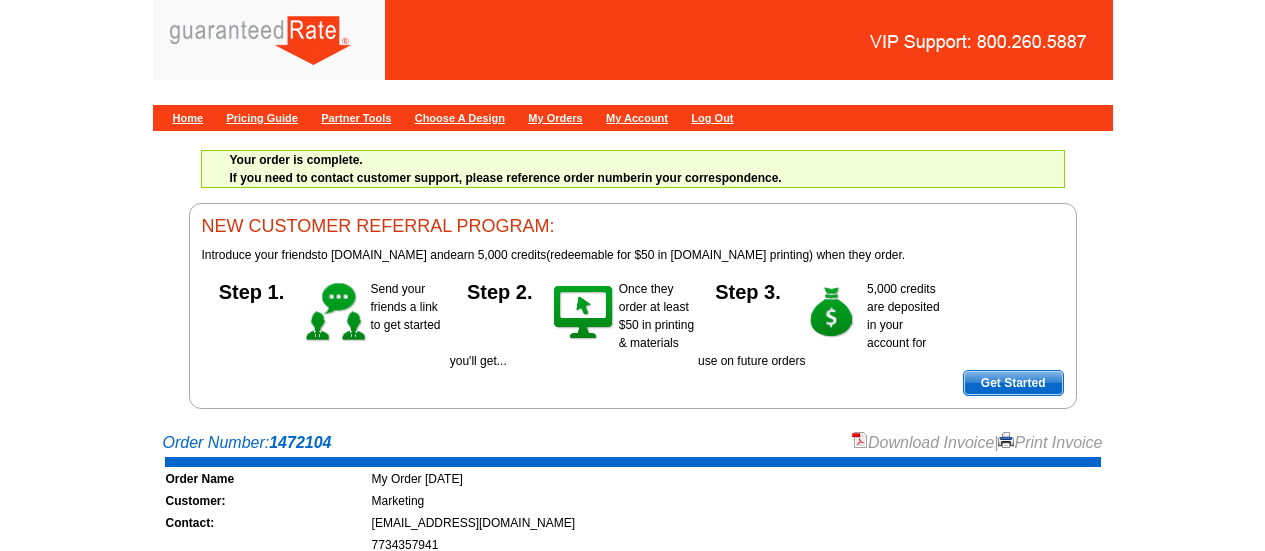 click on "Download Invoice" at bounding box center (923, 442) 